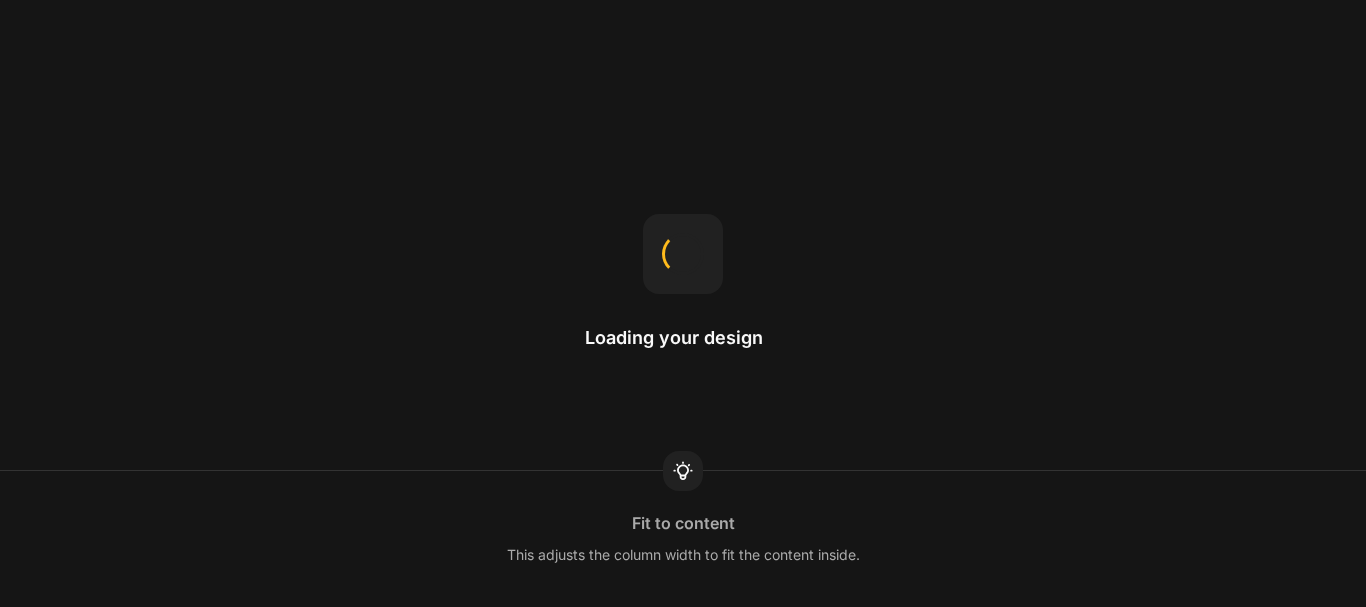 scroll, scrollTop: 0, scrollLeft: 0, axis: both 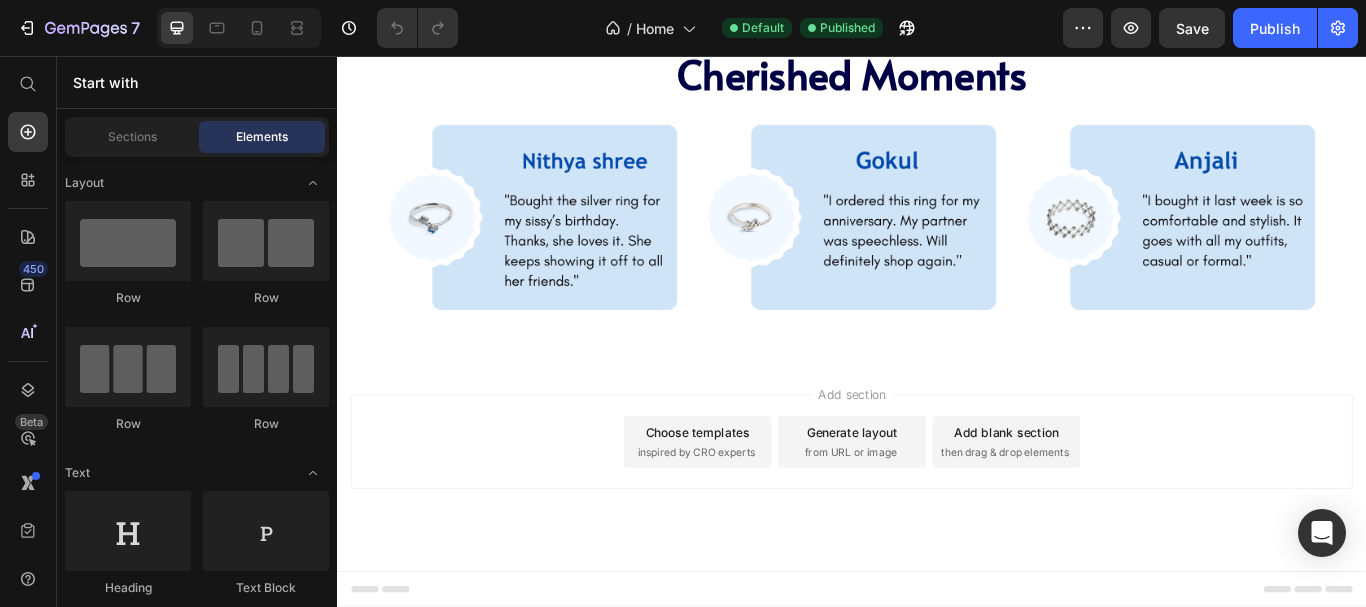 click at bounding box center [484, -18] 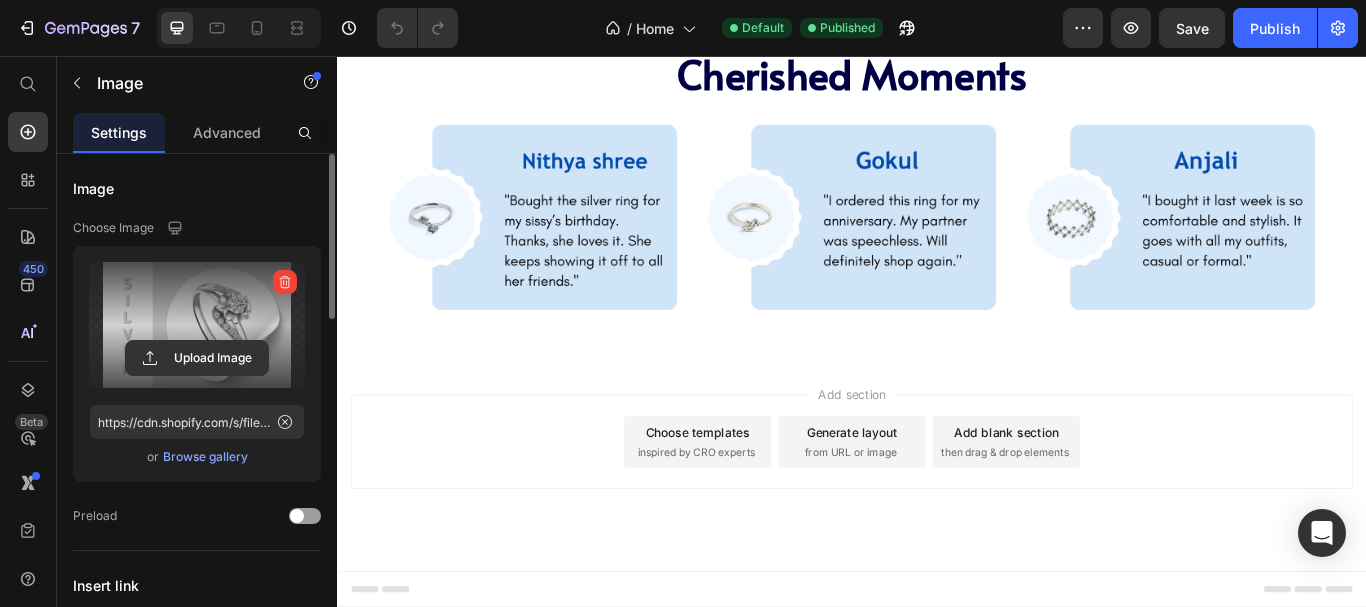 click at bounding box center (197, 325) 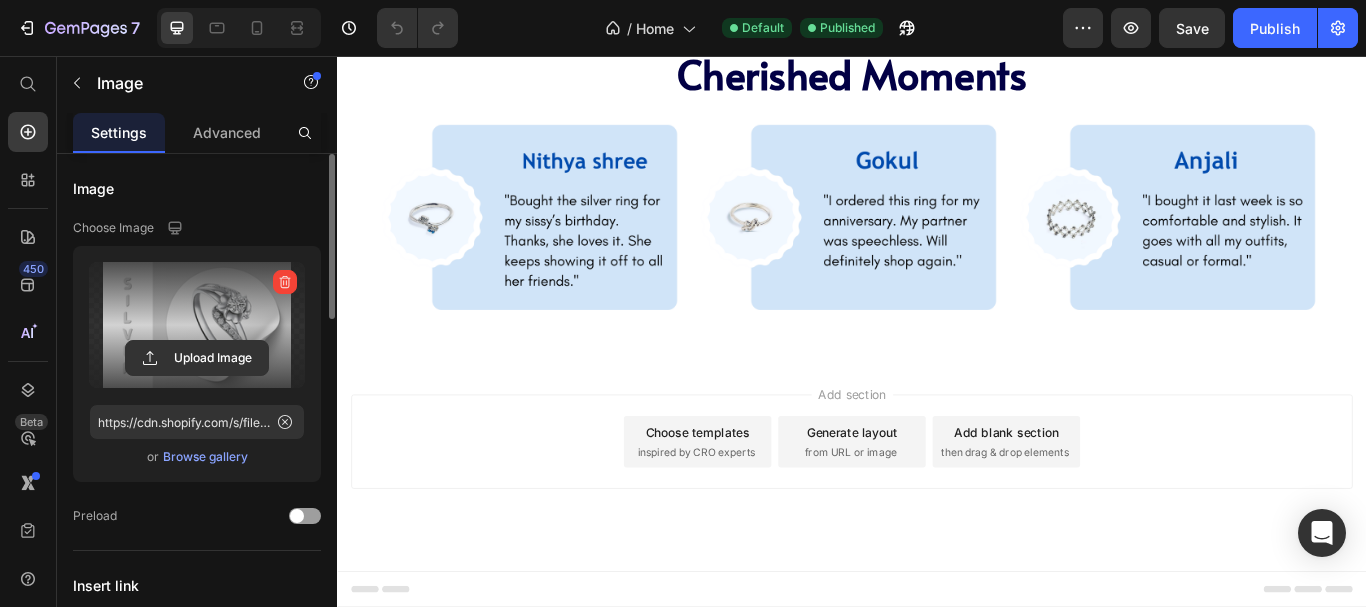 click 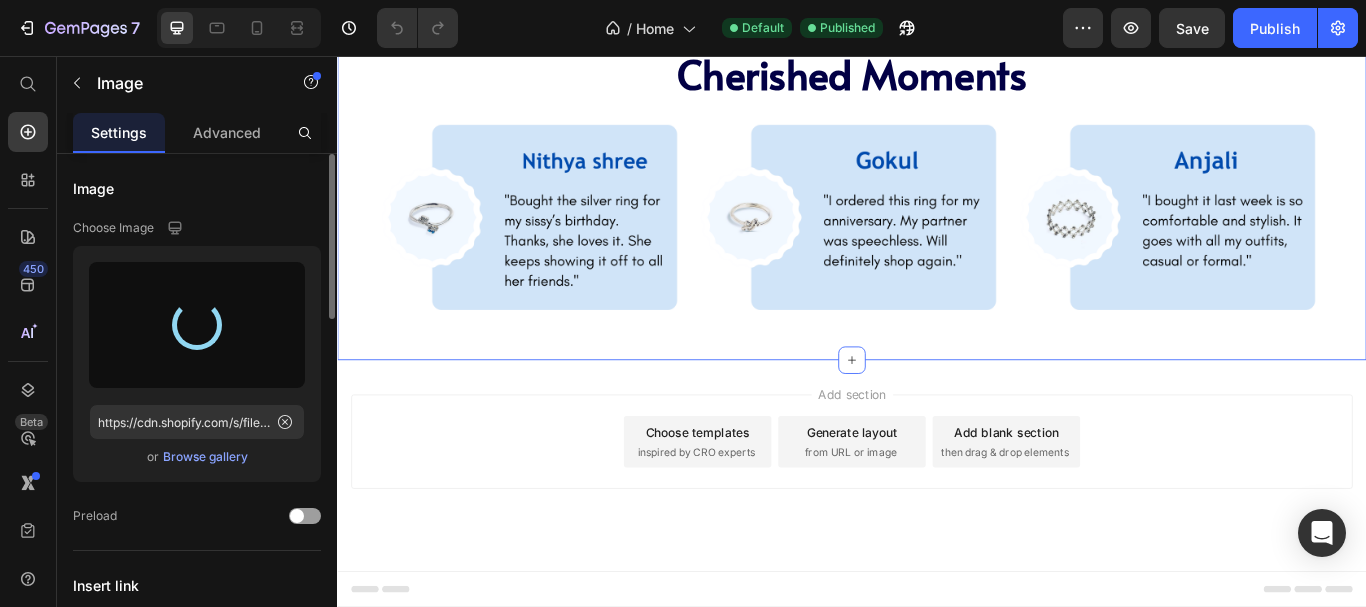 type on "https://cdn.shopify.com/s/files/1/0699/3127/0299/files/gempages_571754755563455640-23384252-8197-47e1-bf83-7bb9150ae182.png" 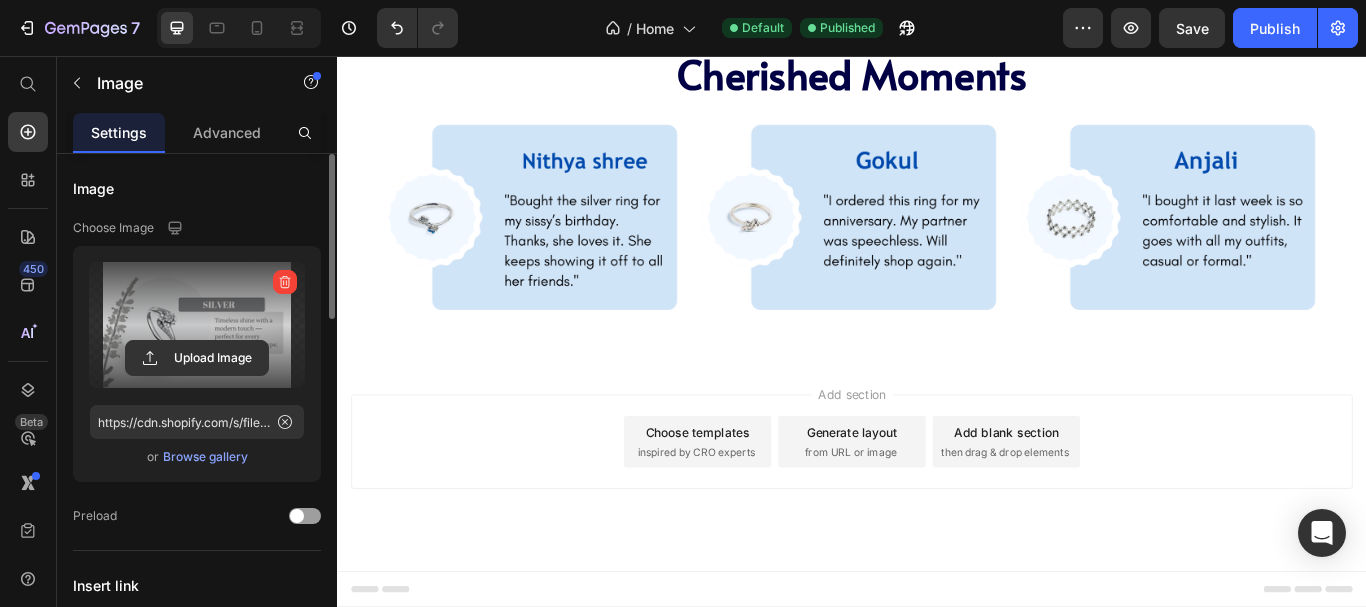 click at bounding box center [786, -18] 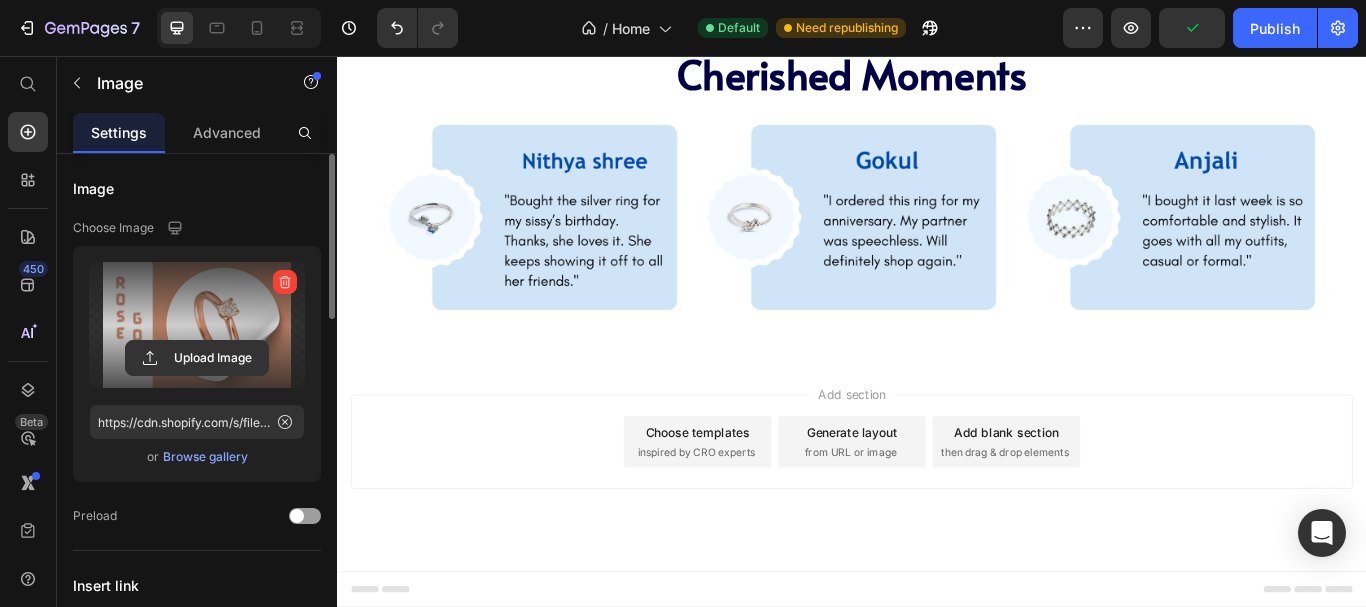 click at bounding box center (197, 325) 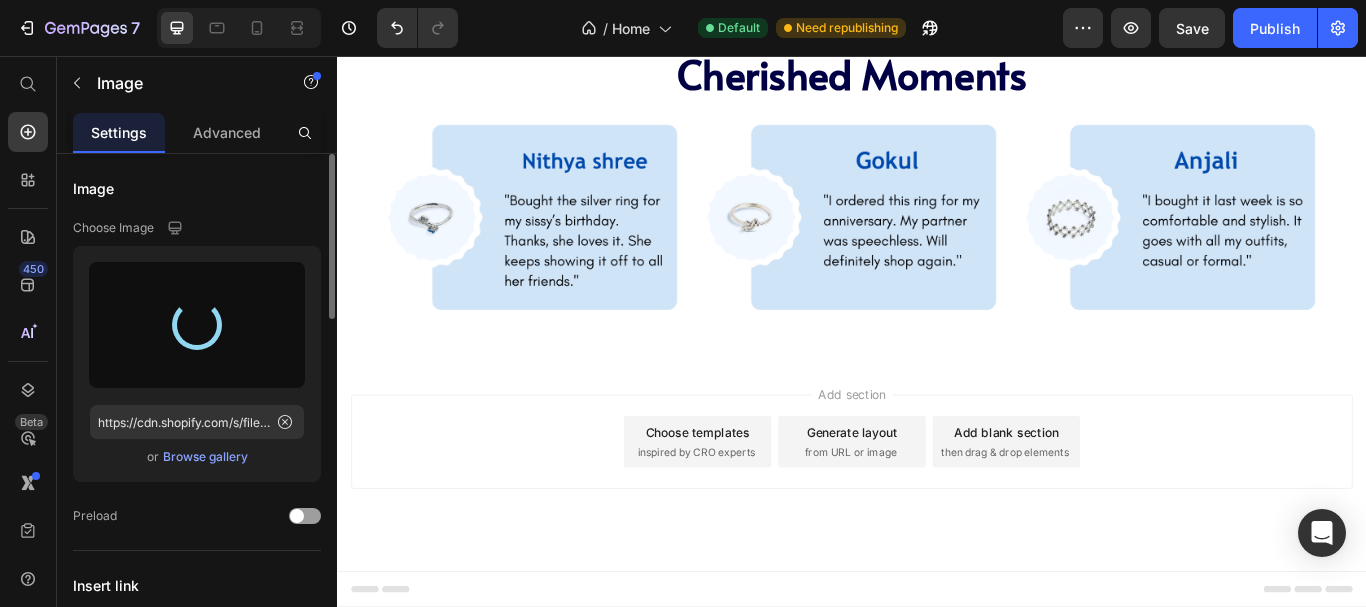type on "https://cdn.shopify.com/s/files/1/0699/3127/0299/files/gempages_571754755563455640-96c4199c-fefb-41e1-813f-2739c67d9b5b.png" 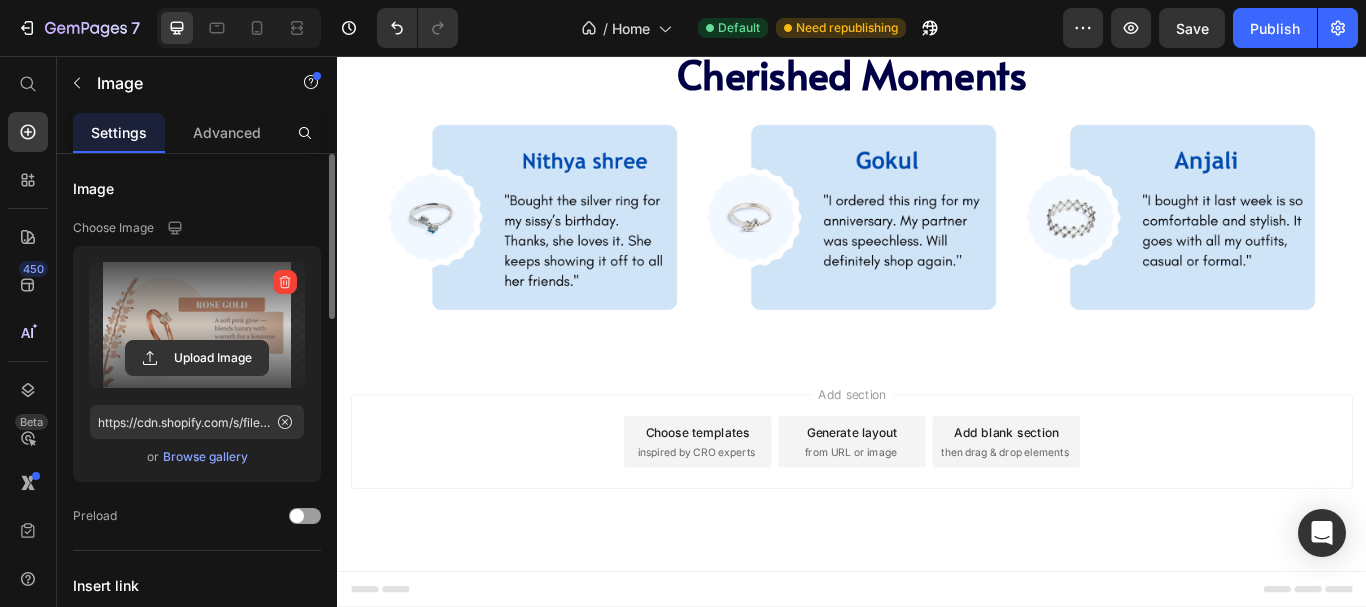 click at bounding box center (1088, -18) 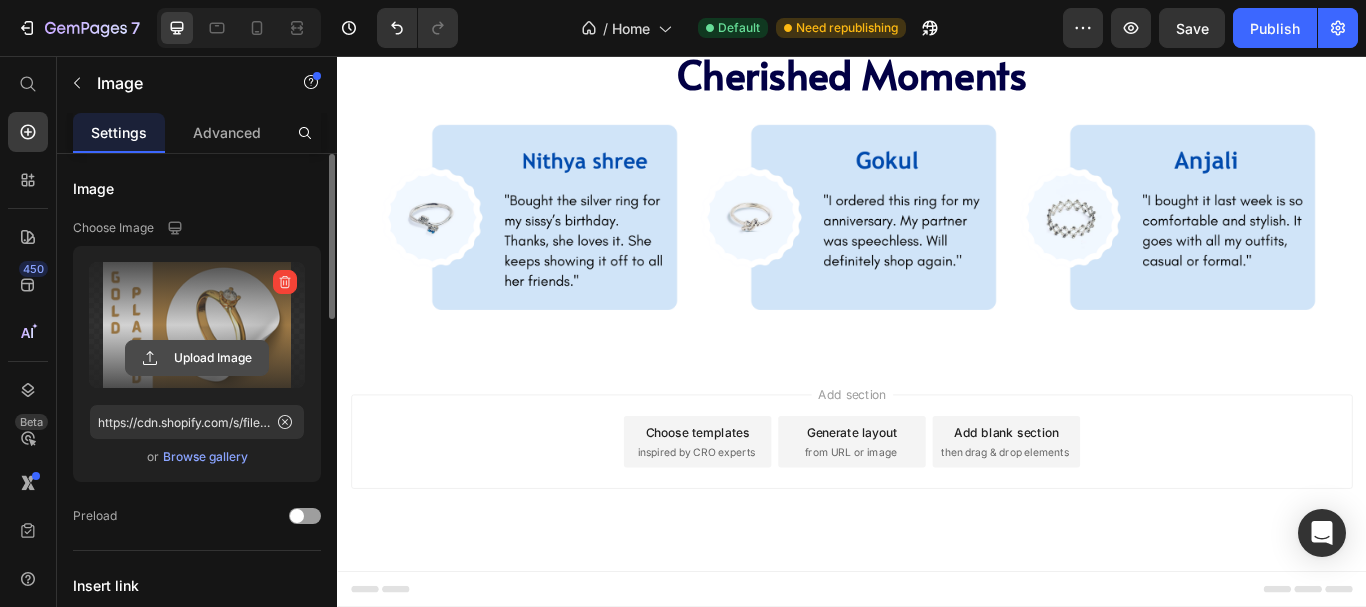click 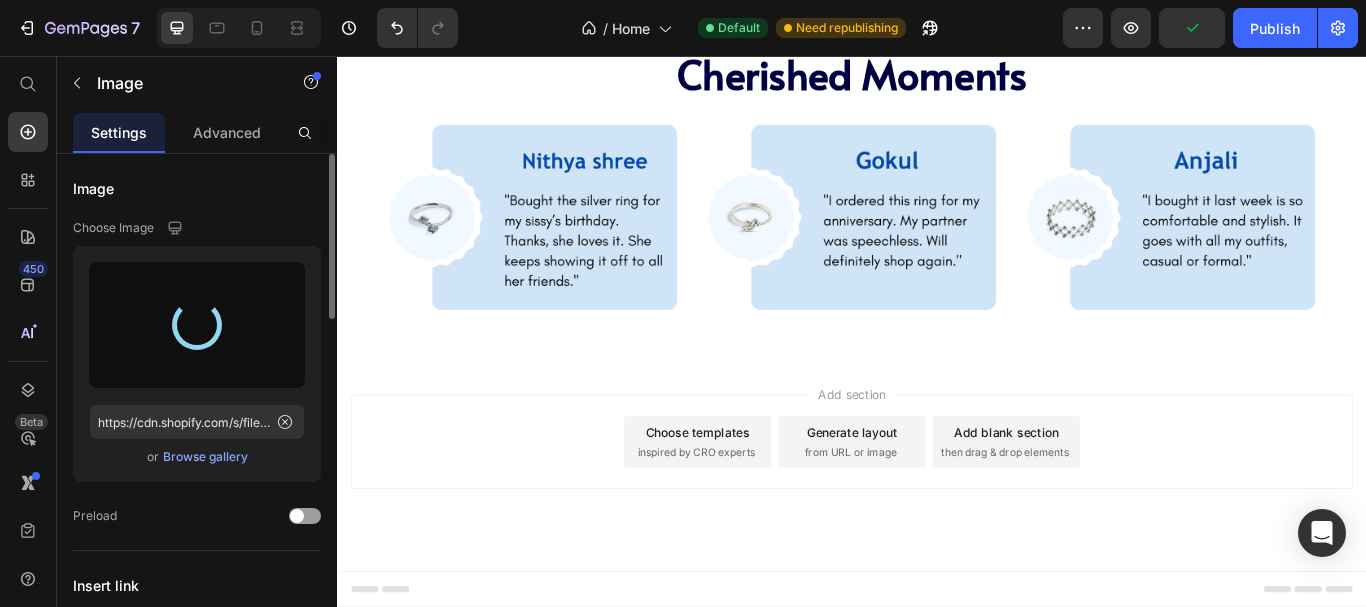 type on "https://cdn.shopify.com/s/files/1/0699/3127/0299/files/gempages_571754755563455640-5881f815-7723-48d8-90d5-e29bfdb85e9c.png" 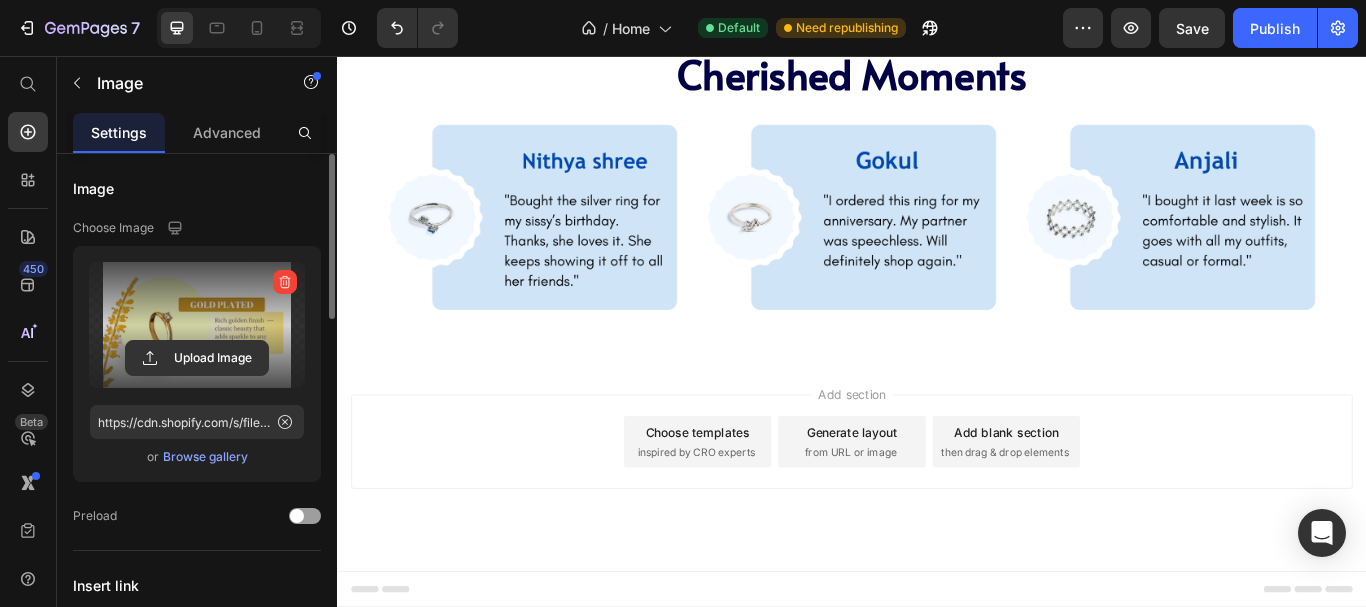 click at bounding box center [1390, -18] 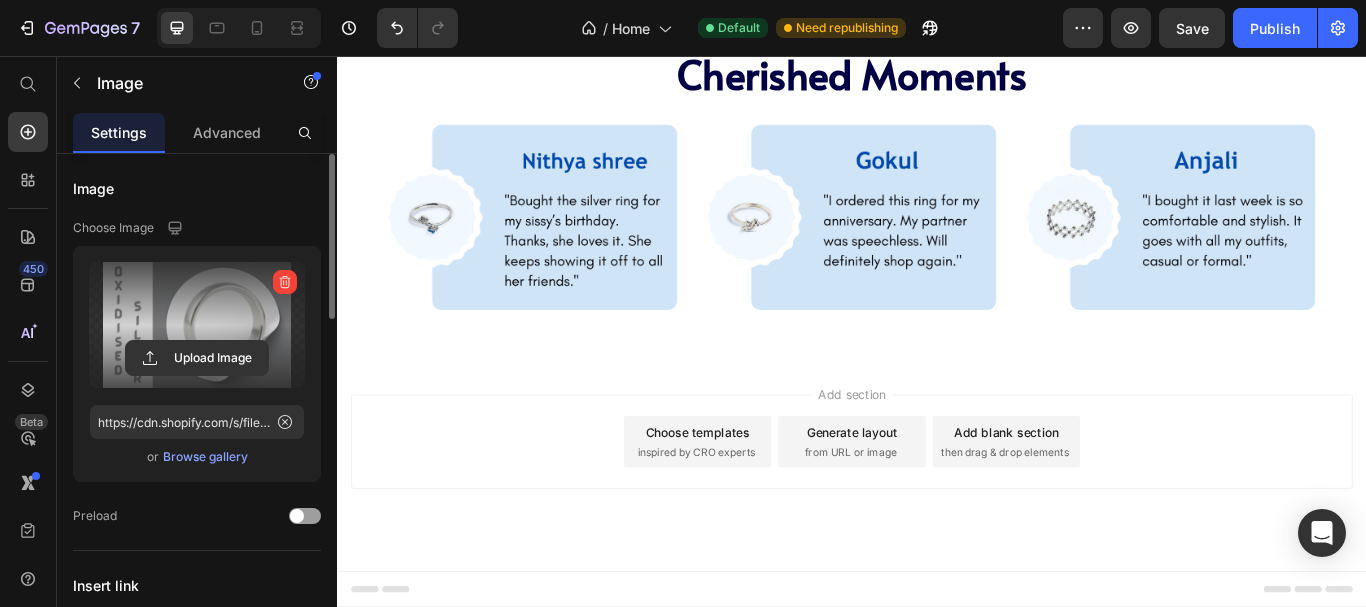click at bounding box center (197, 325) 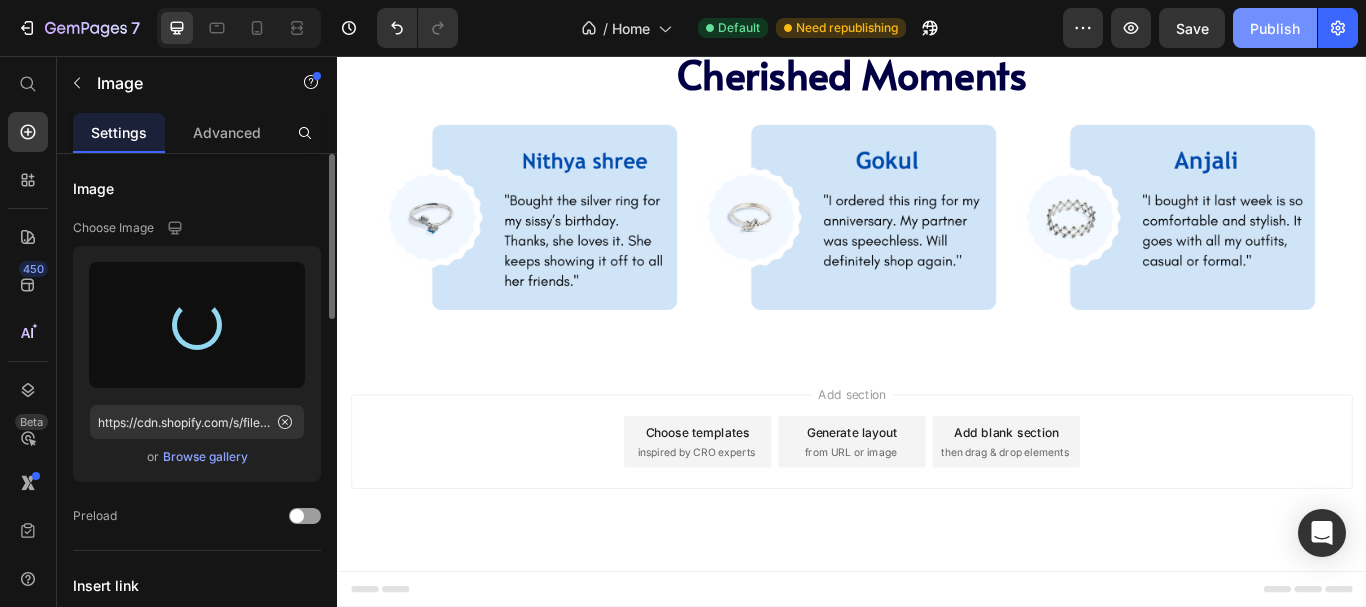 type on "https://cdn.shopify.com/s/files/1/0699/3127/0299/files/gempages_571754755563455640-16016ede-edf3-4a88-8057-5c78dda8ba1e.png" 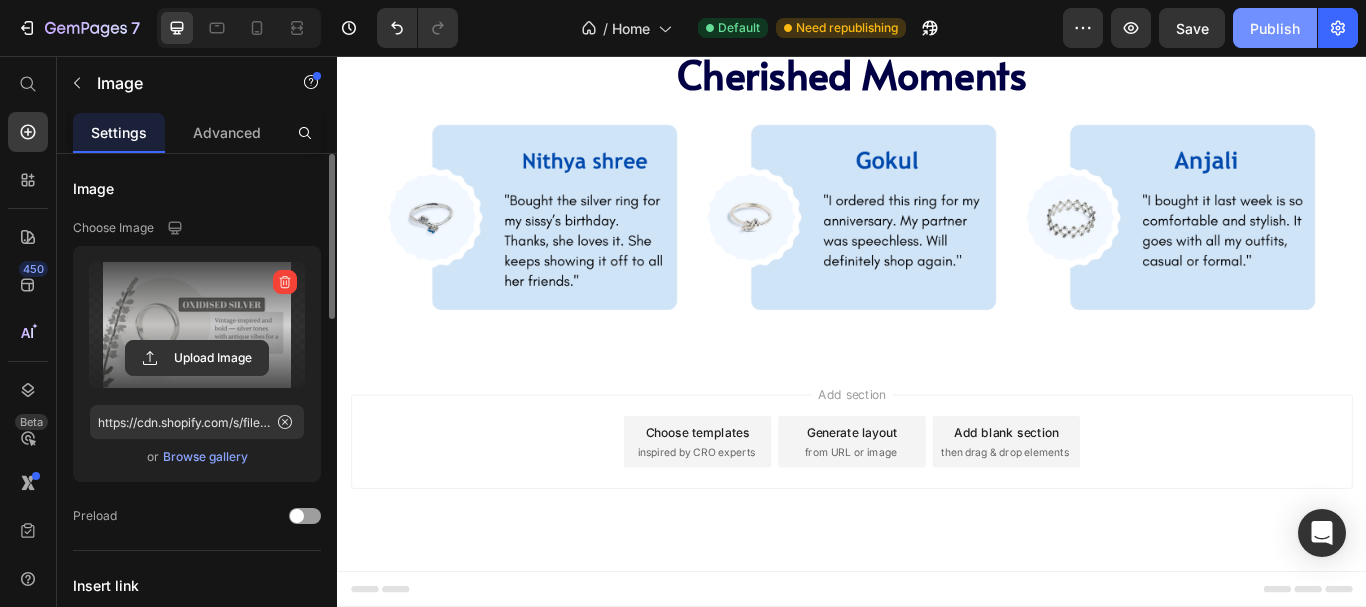 click on "Publish" at bounding box center (1275, 28) 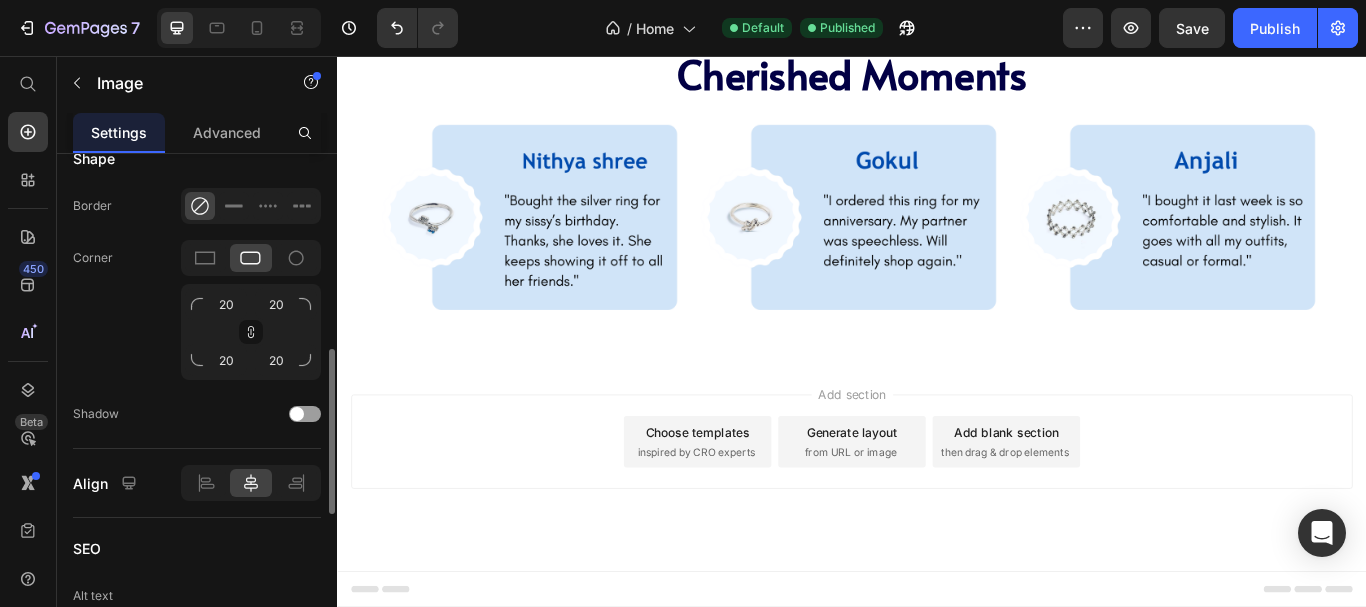 scroll, scrollTop: 759, scrollLeft: 0, axis: vertical 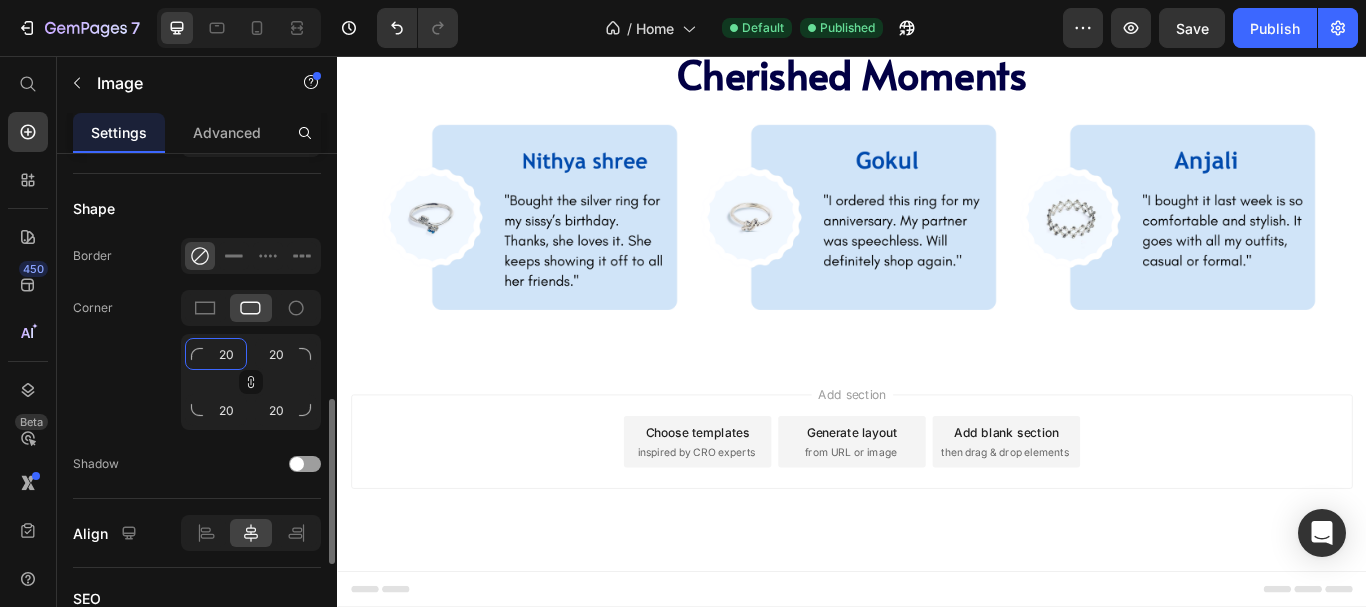 click on "20" 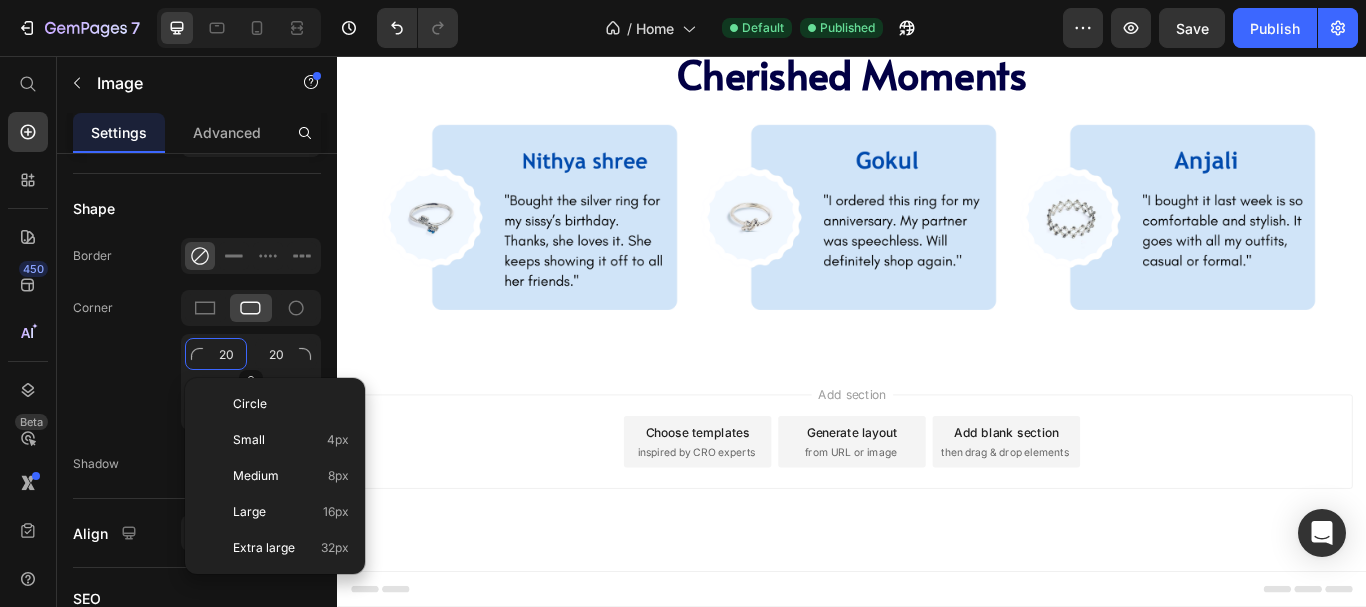 type on "0" 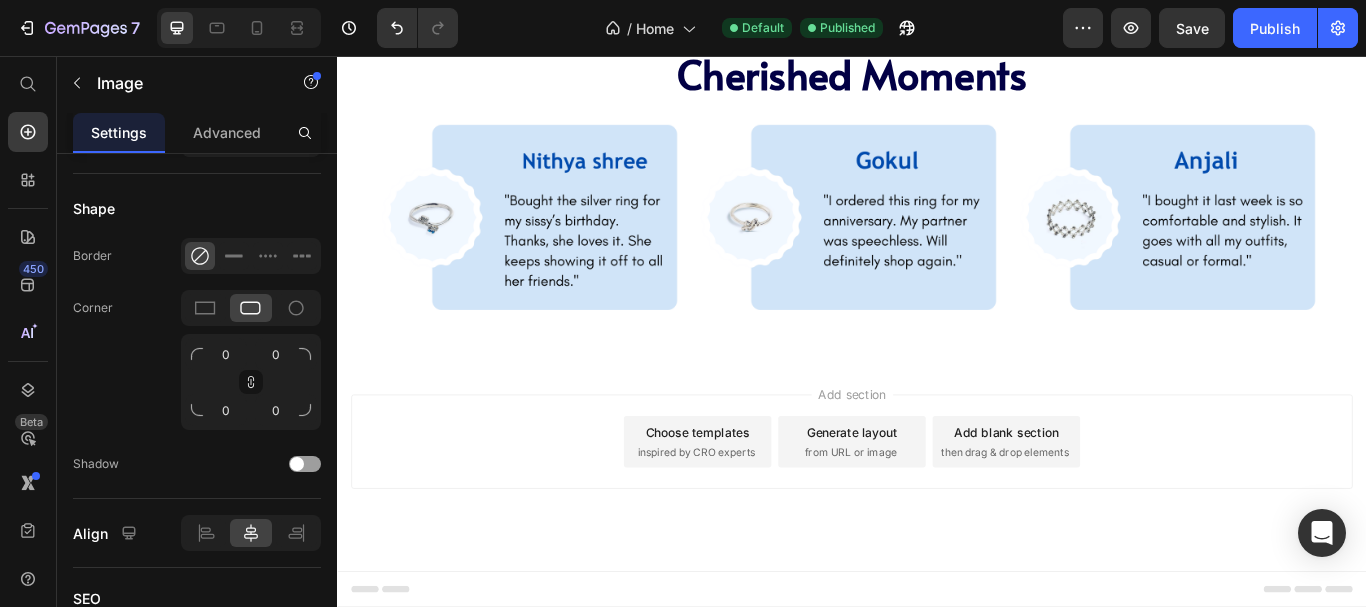 click at bounding box center (1088, -18) 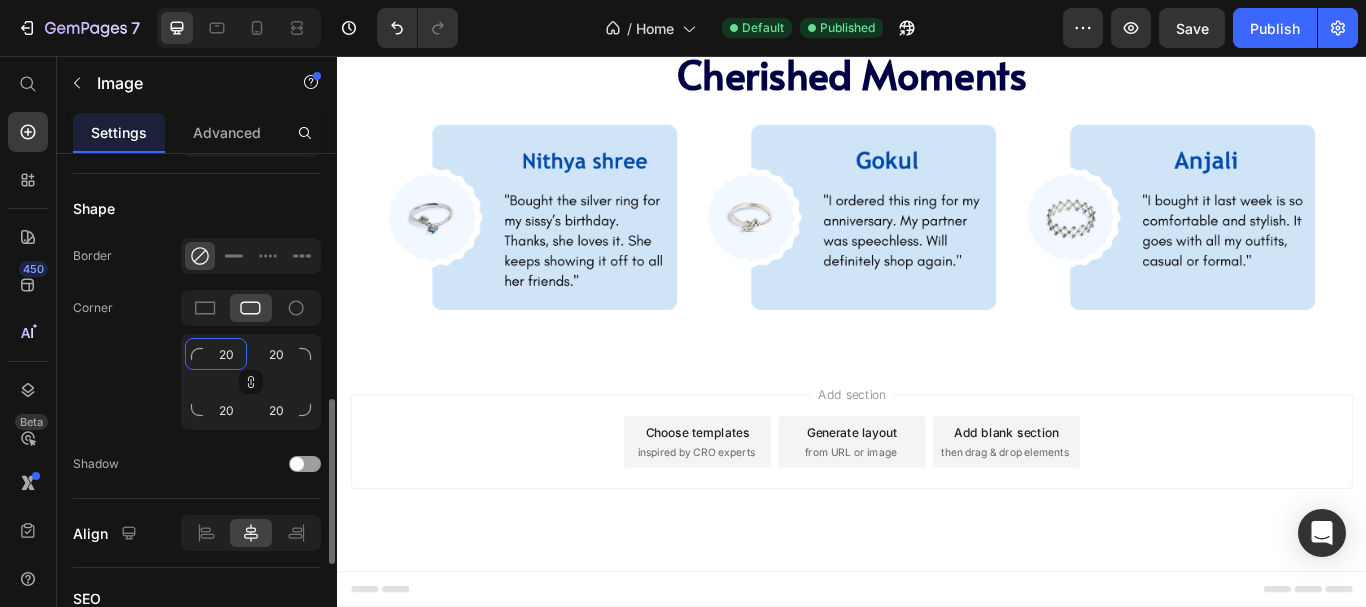 click on "20" 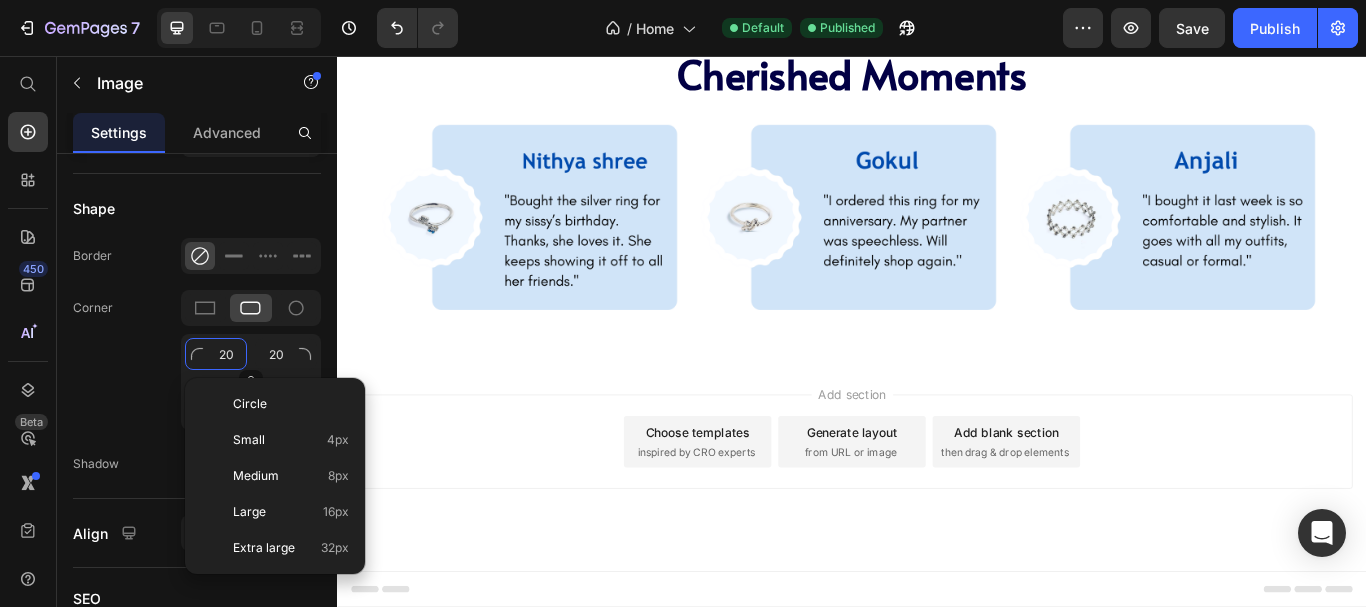 type on "0" 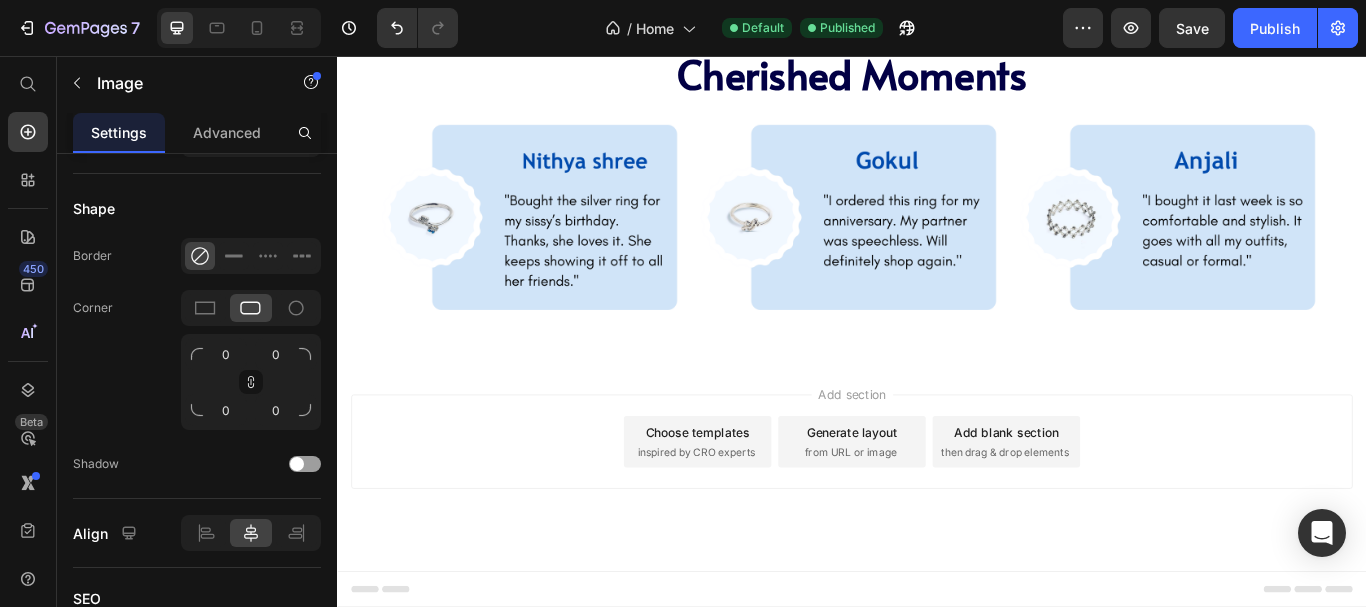 click at bounding box center [786, -18] 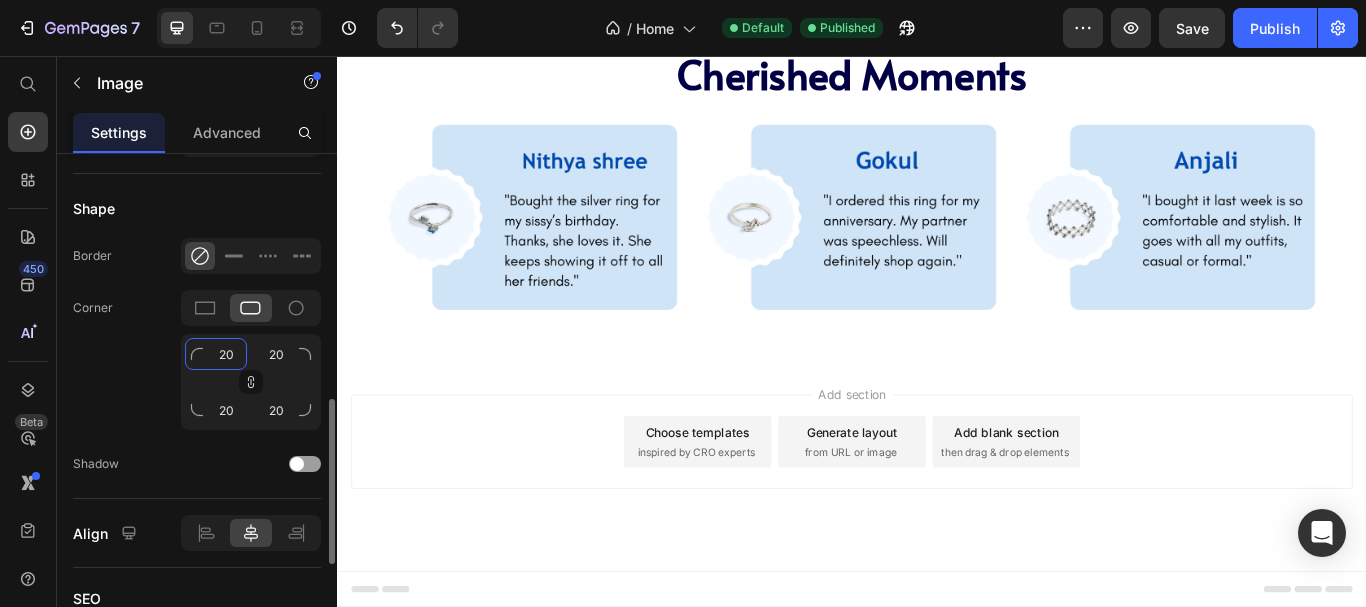 click on "20" 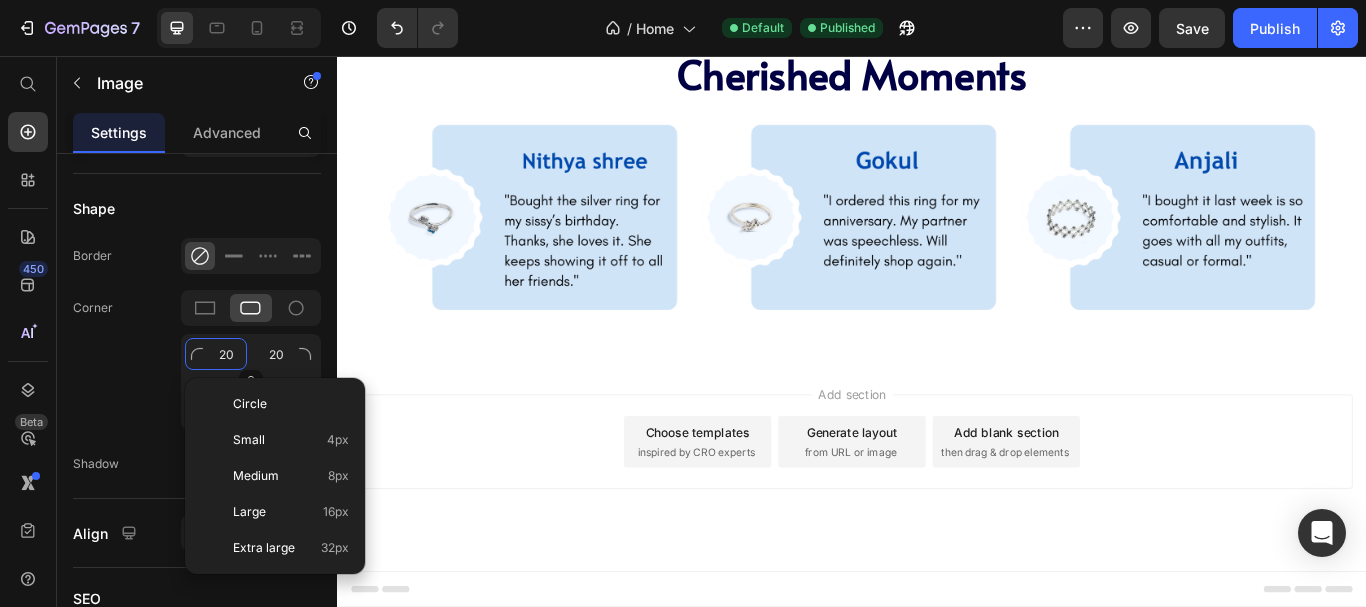 click on "20" 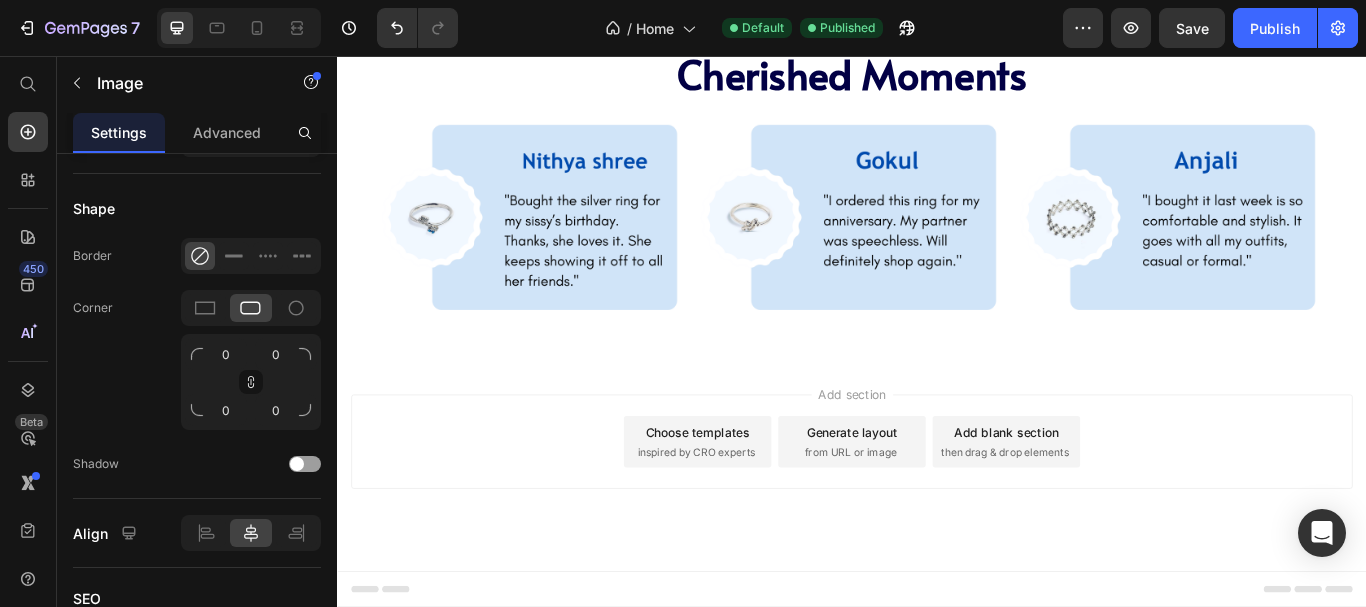 click at bounding box center [484, -18] 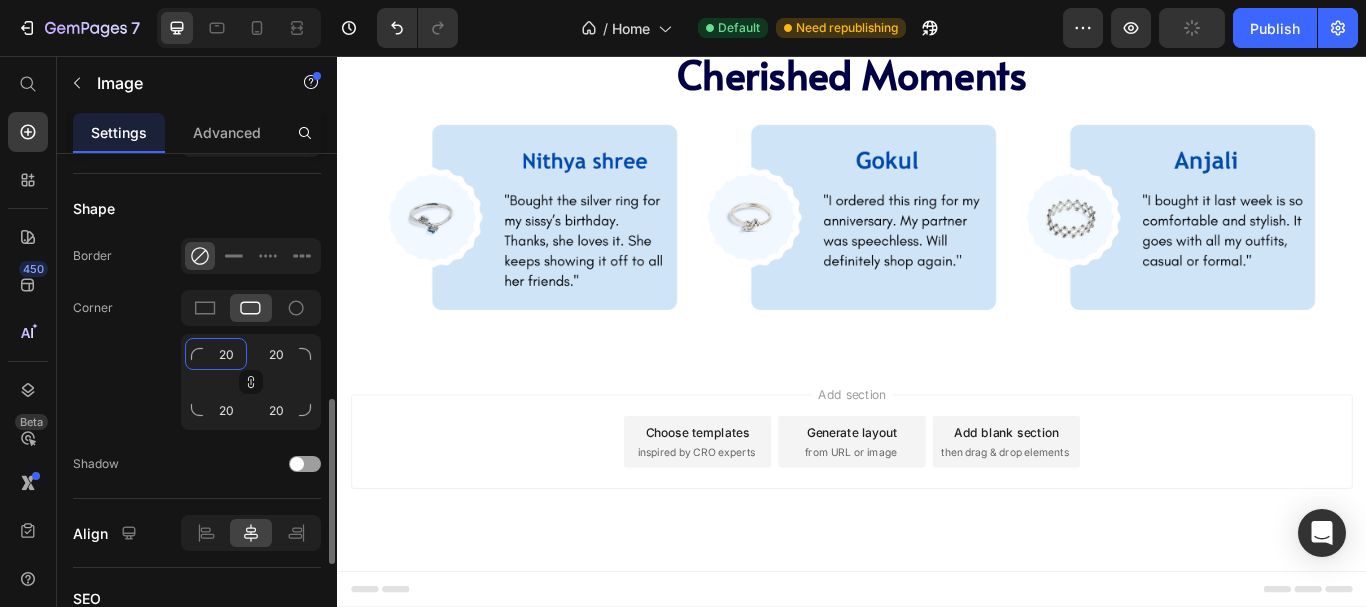 click on "20" 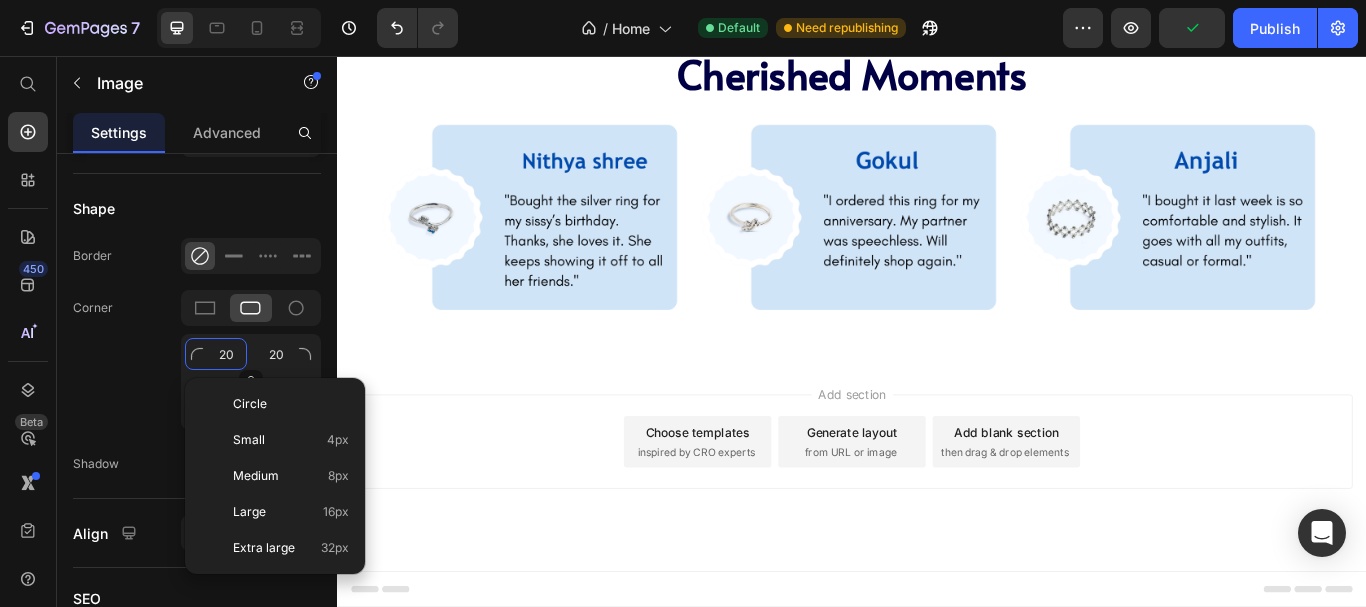 type on "0" 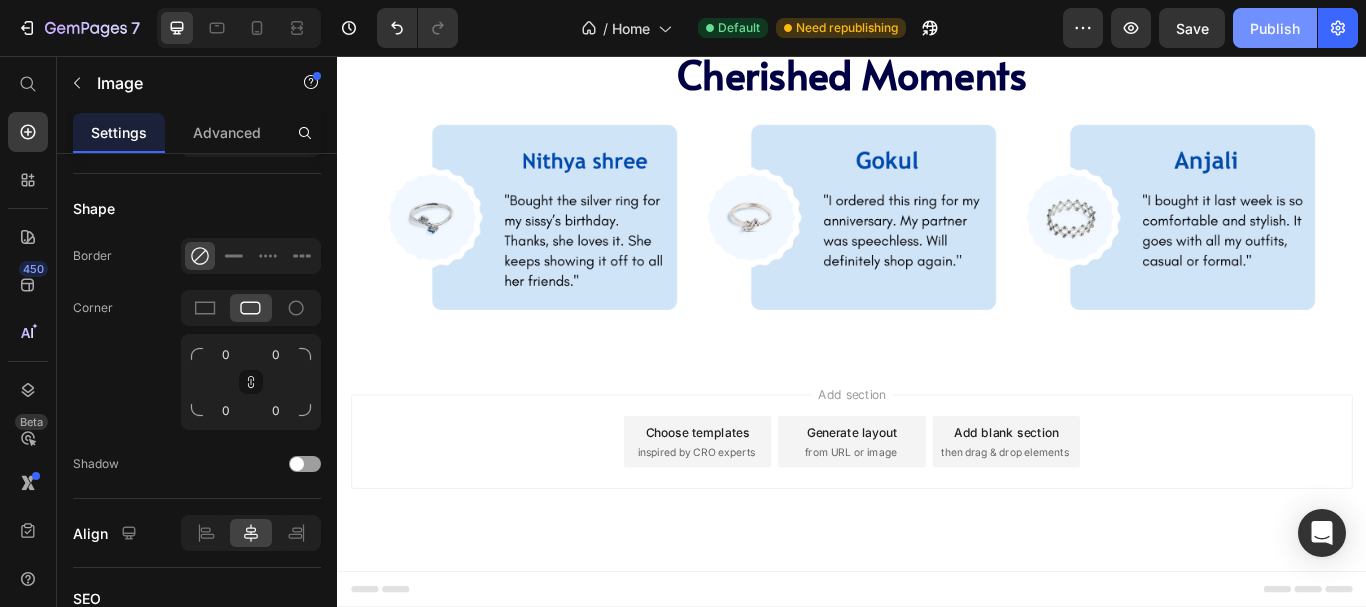click on "Publish" 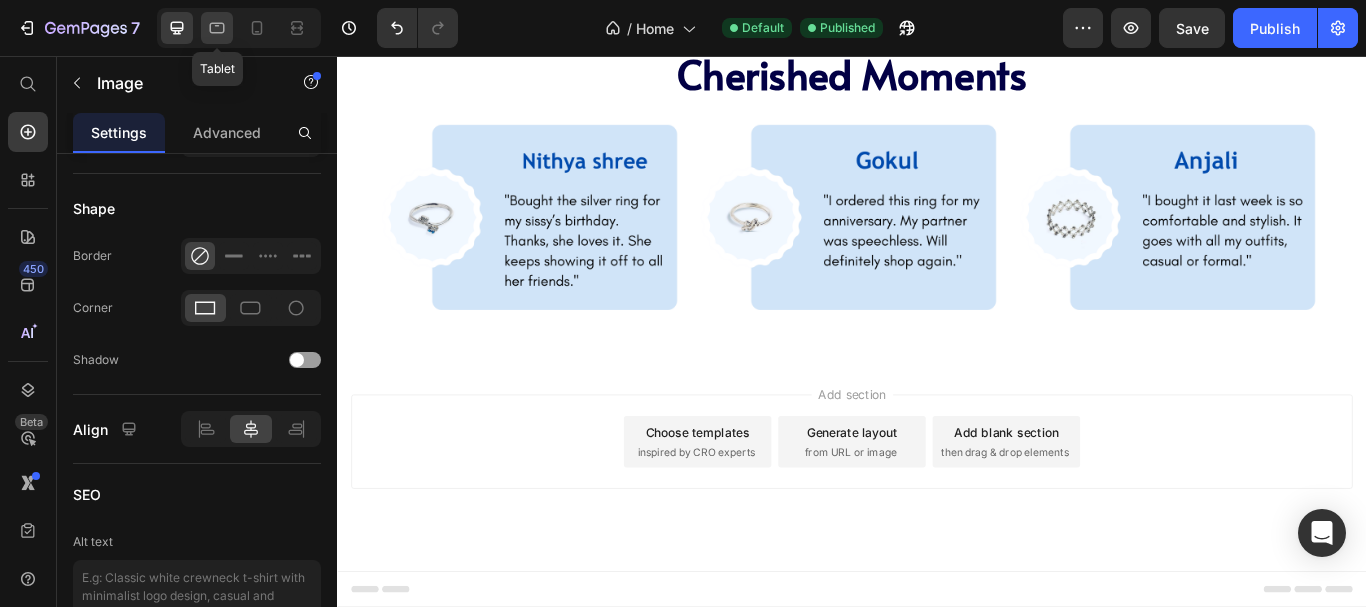 click 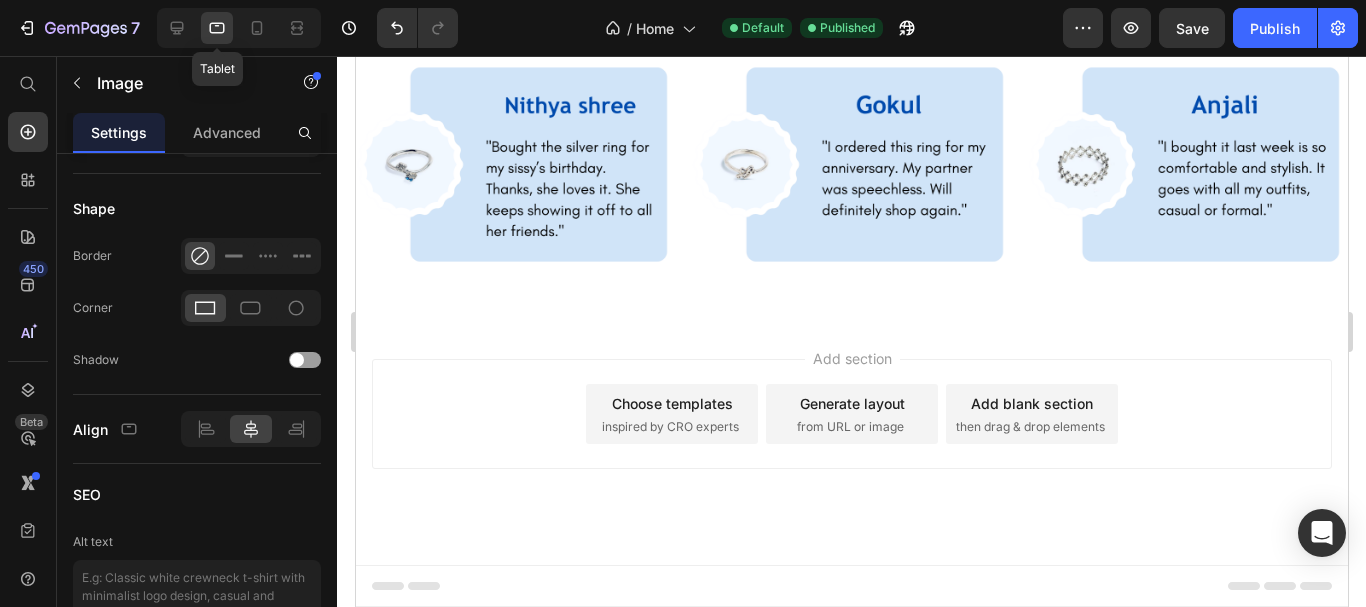 scroll, scrollTop: 3403, scrollLeft: 0, axis: vertical 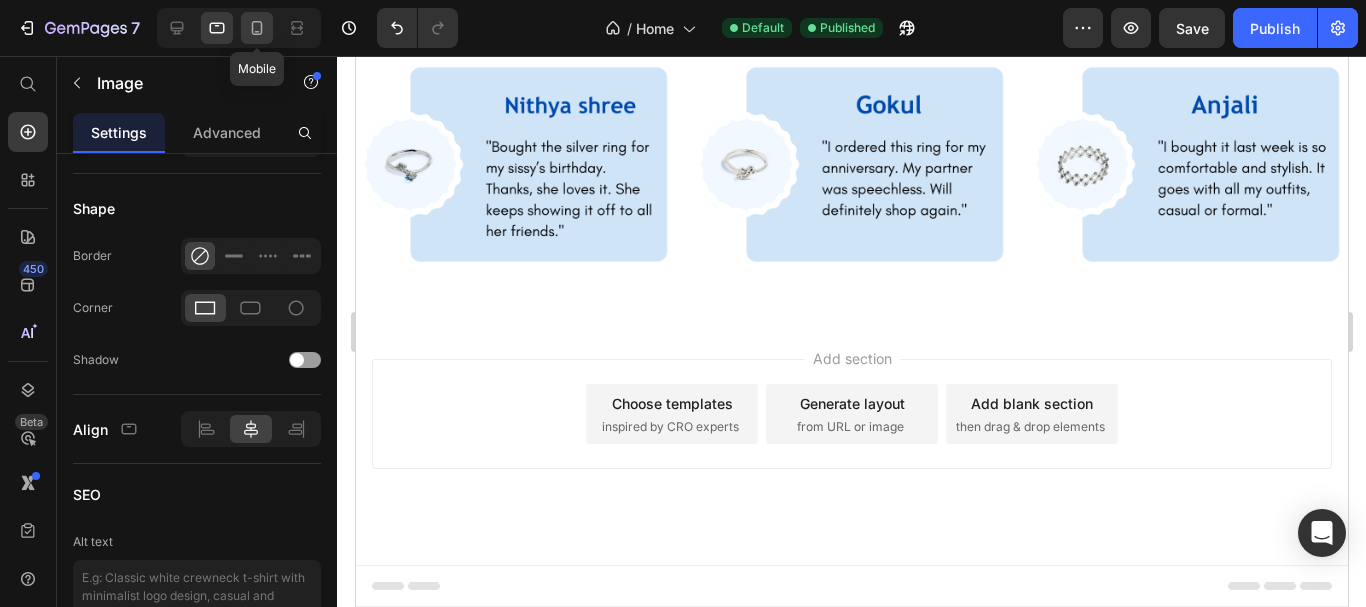 click 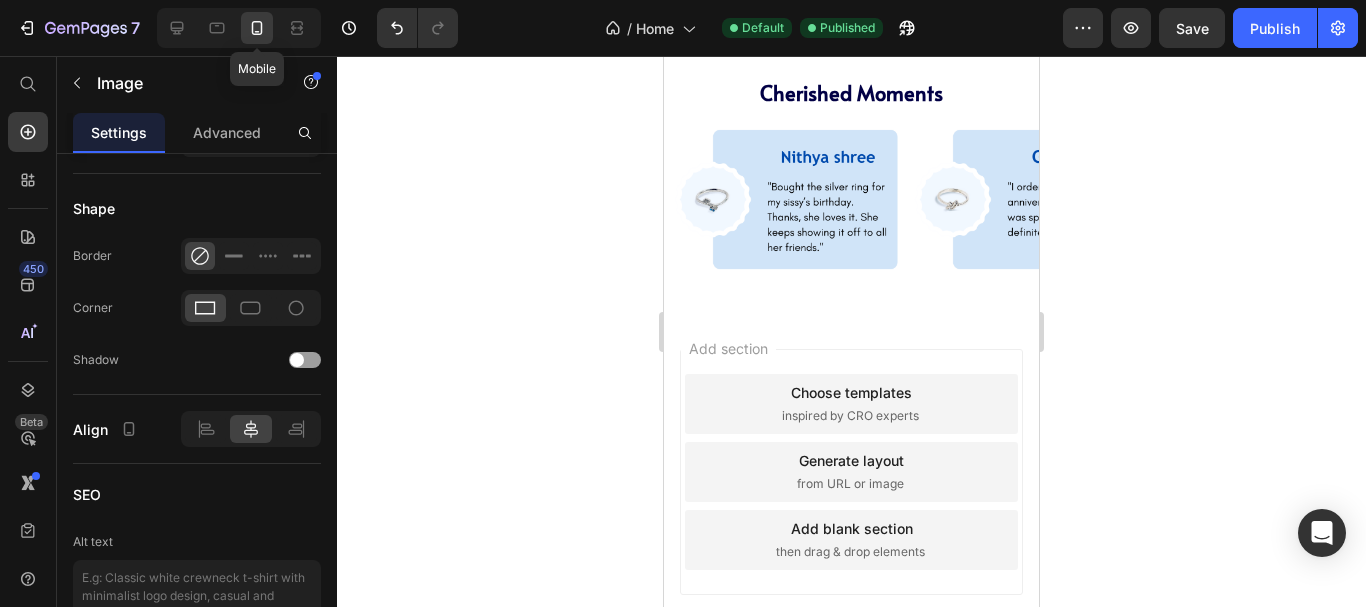 scroll, scrollTop: 2817, scrollLeft: 0, axis: vertical 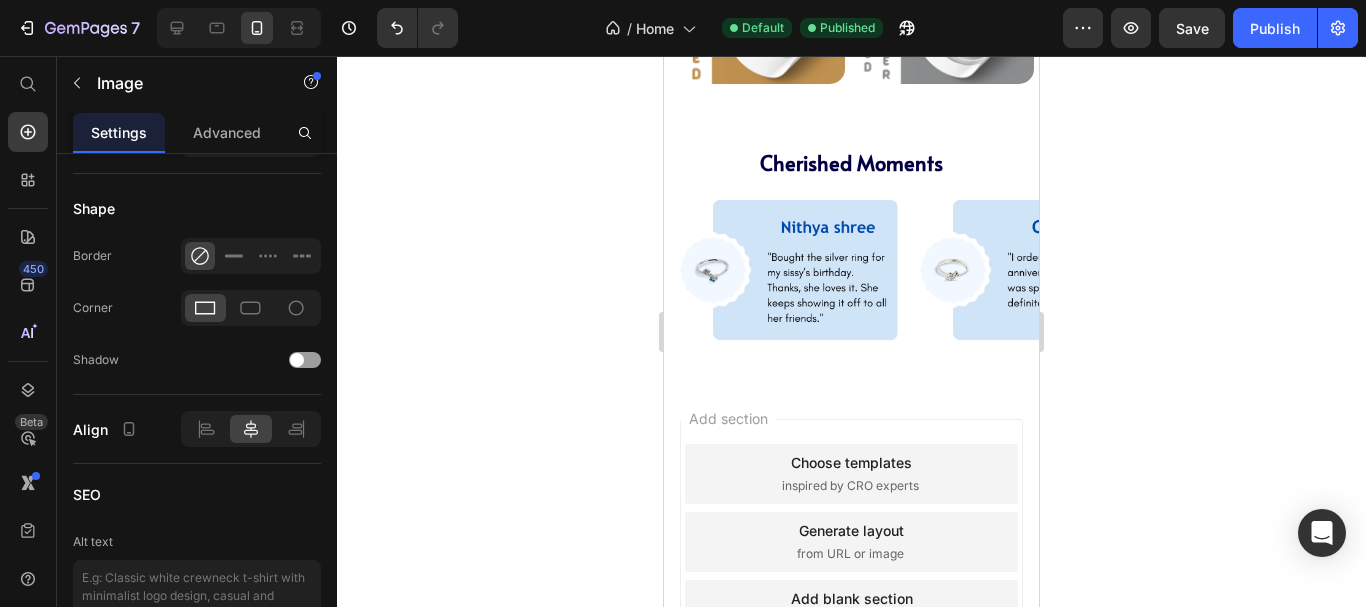 click at bounding box center (754, -112) 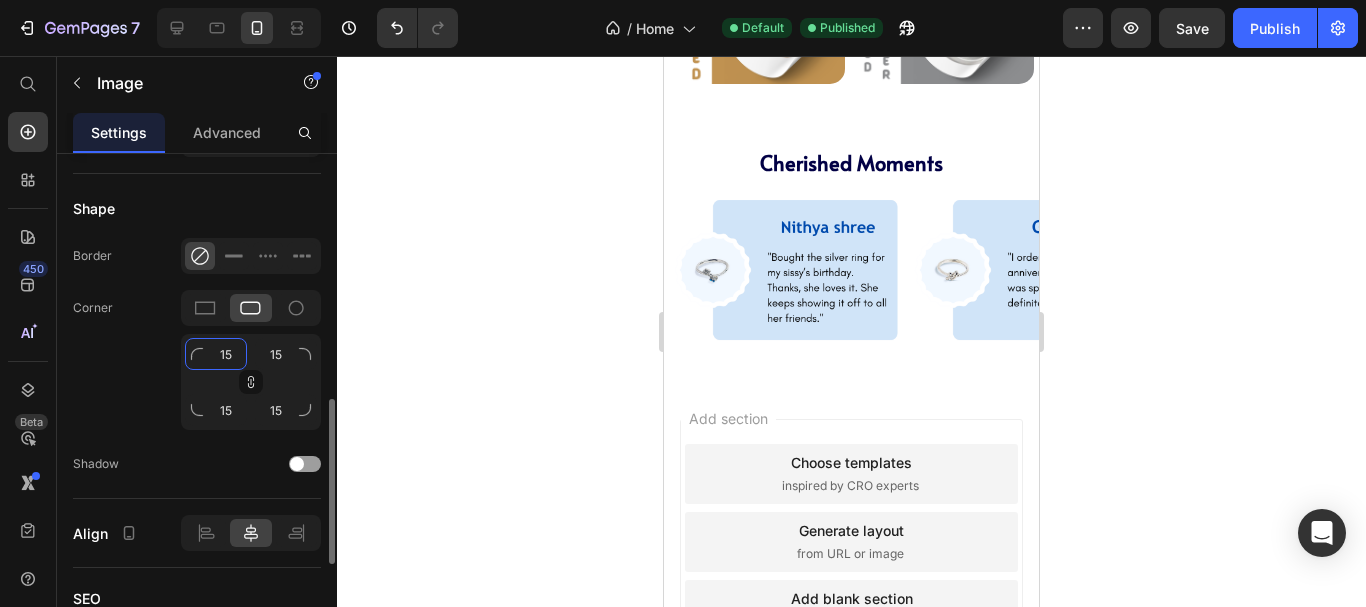 click on "15" 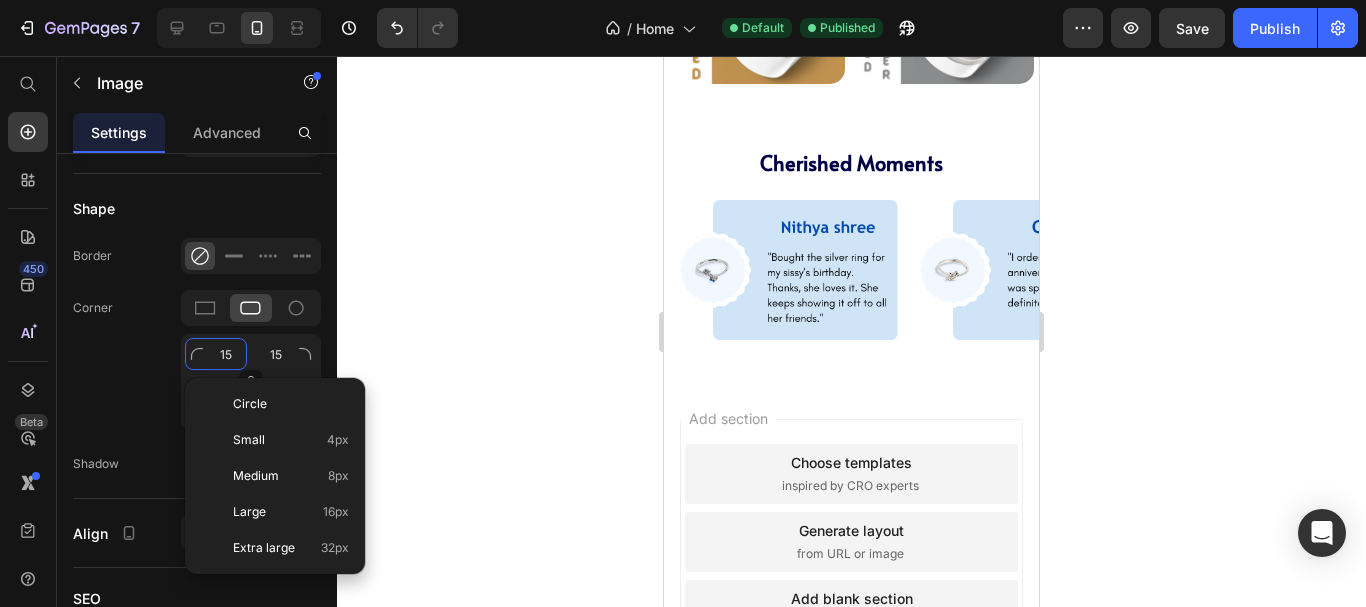 type 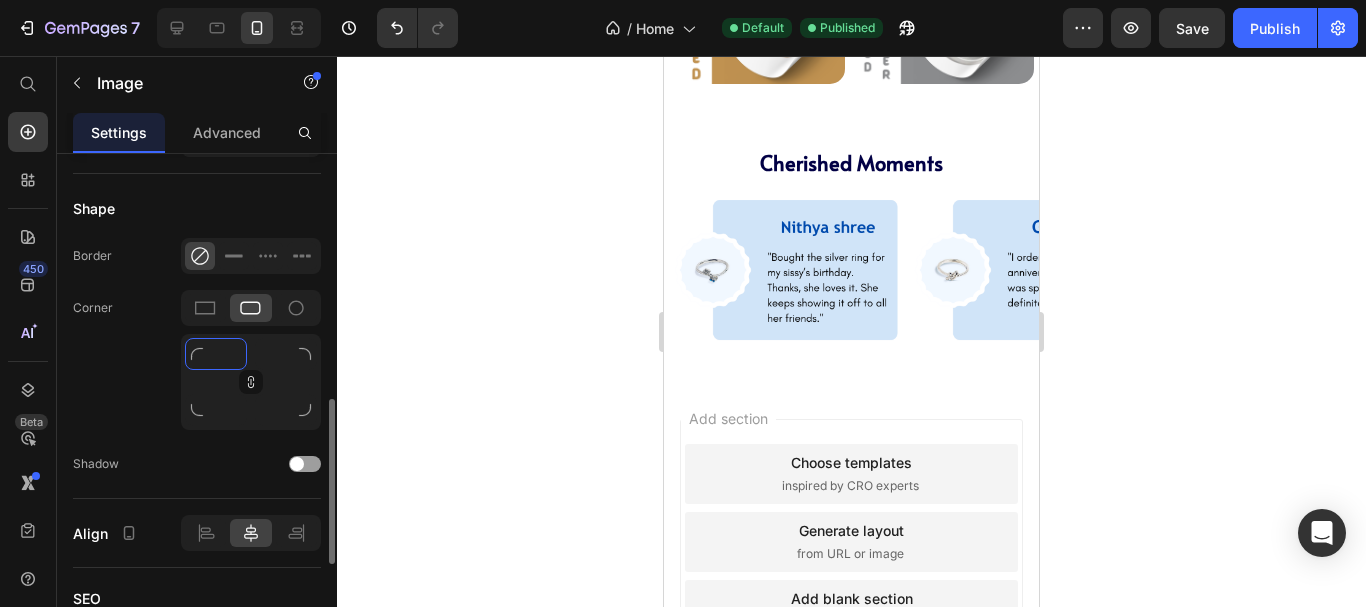 type on "0" 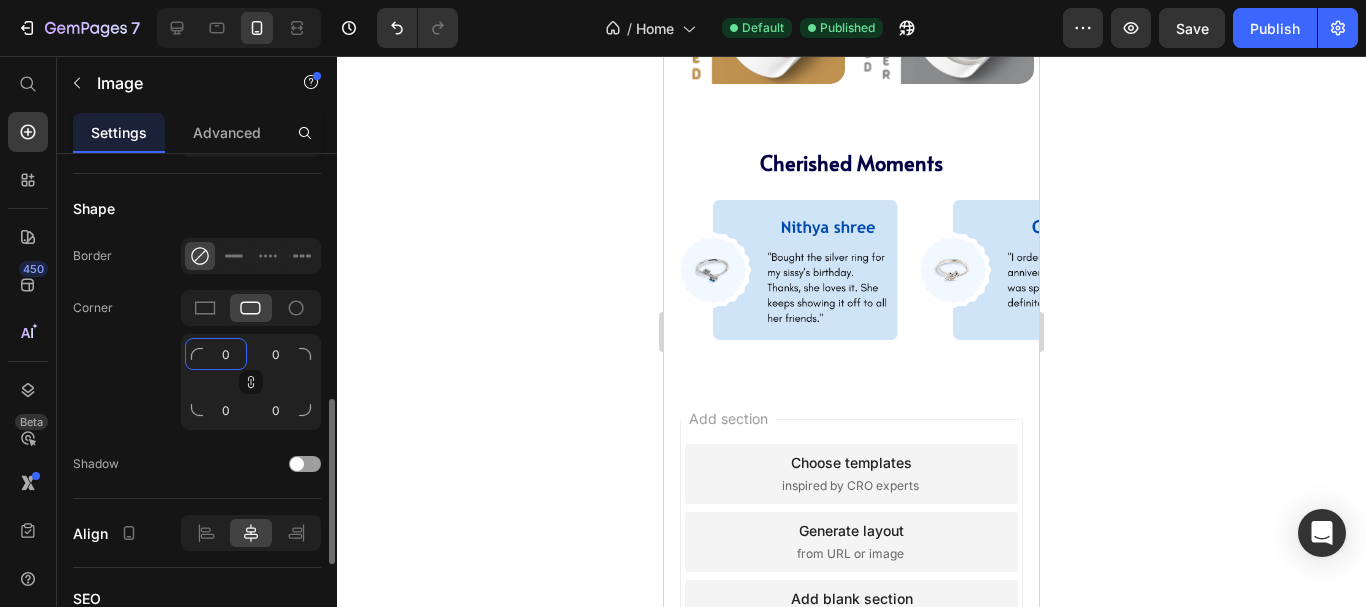 type 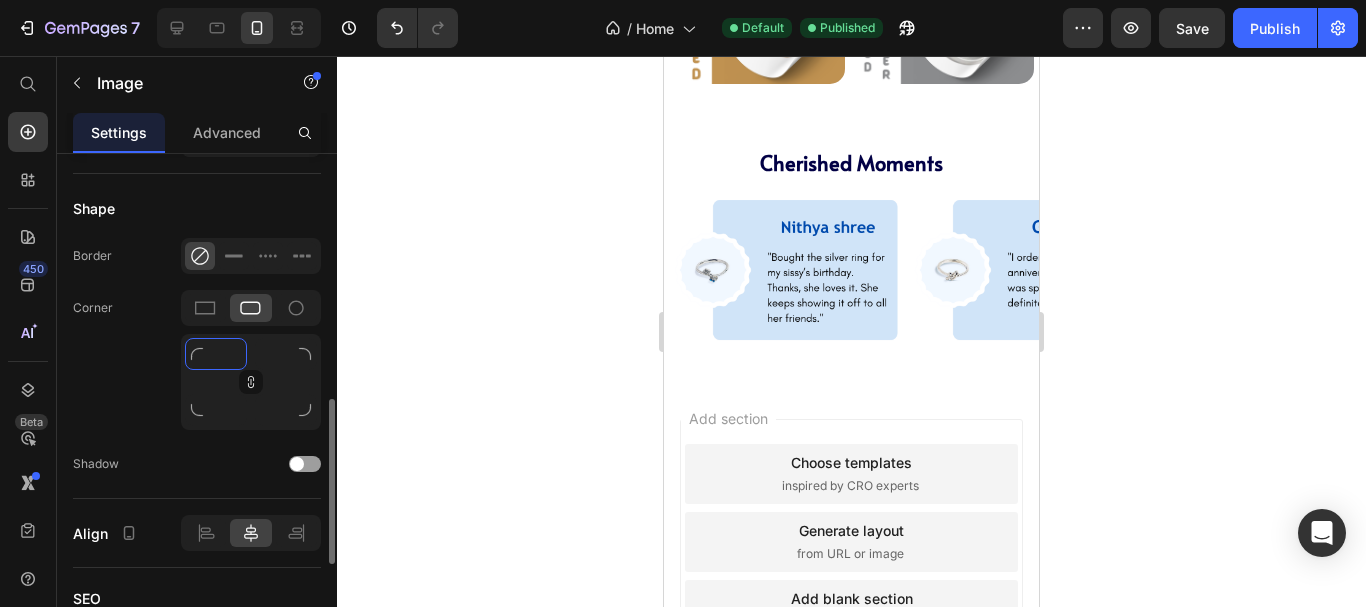 type on "0" 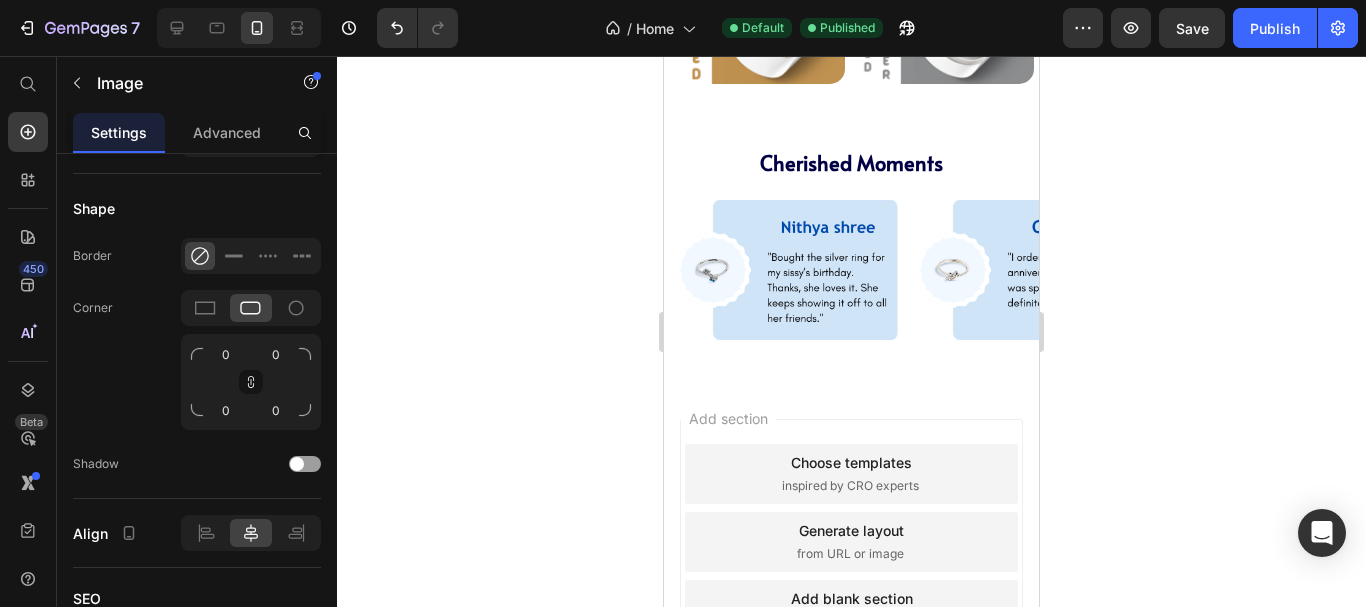 click at bounding box center [943, -112] 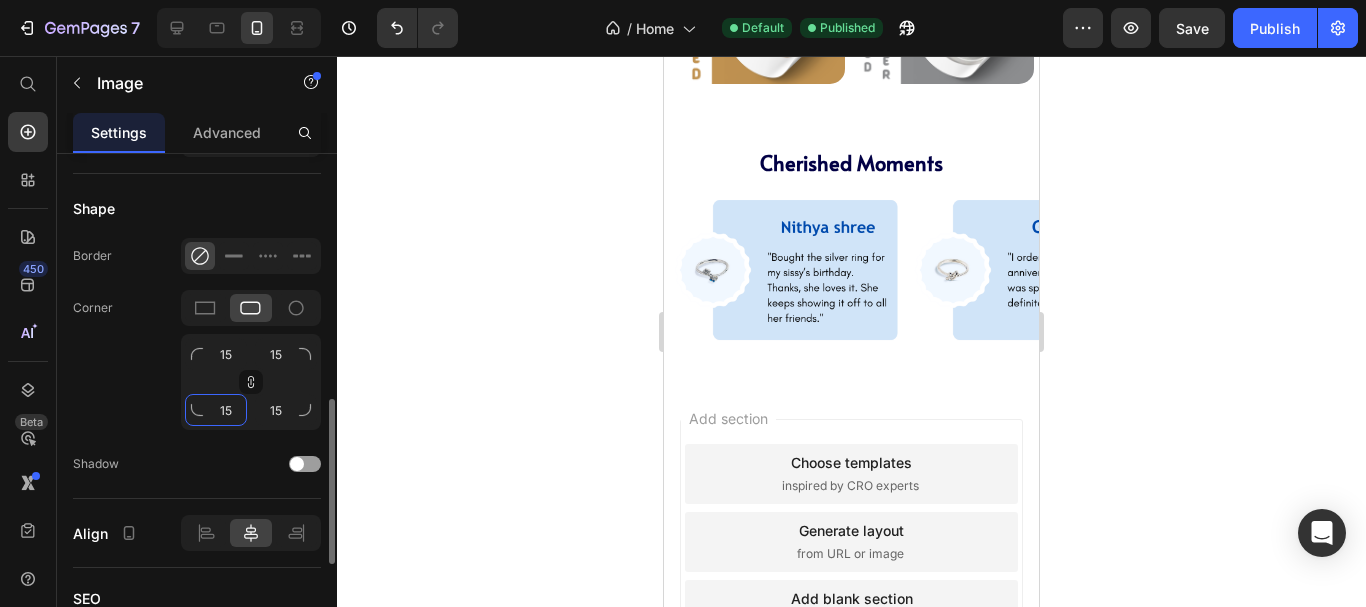 click on "15" 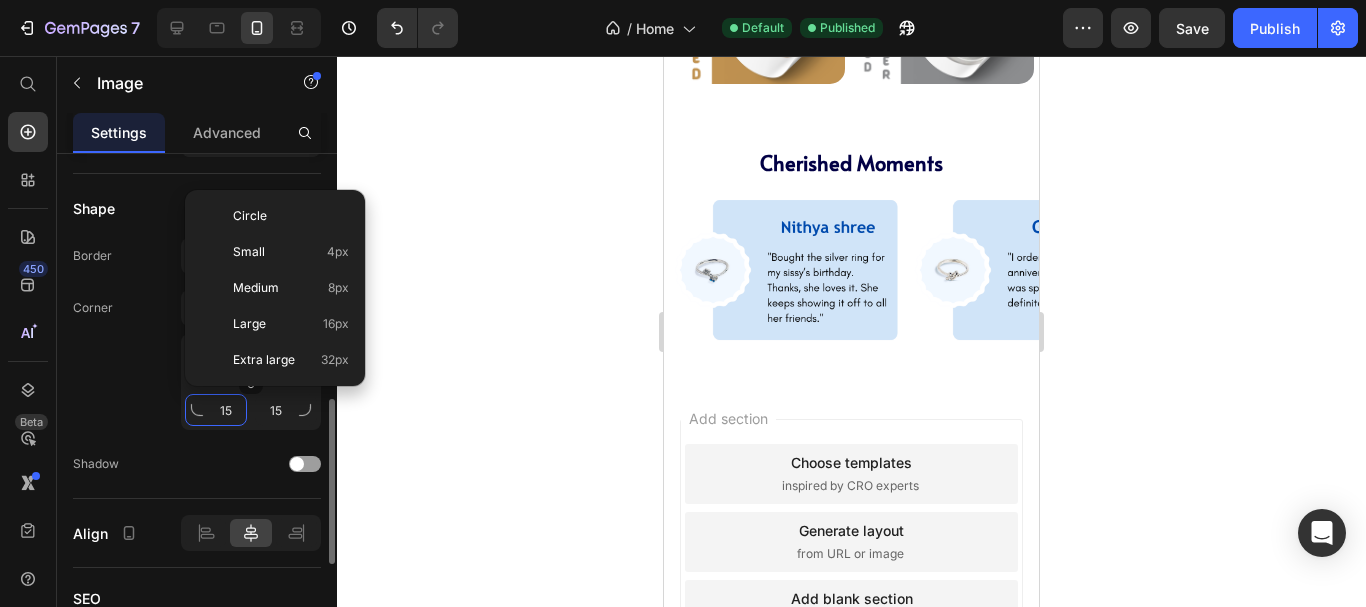 type on "0" 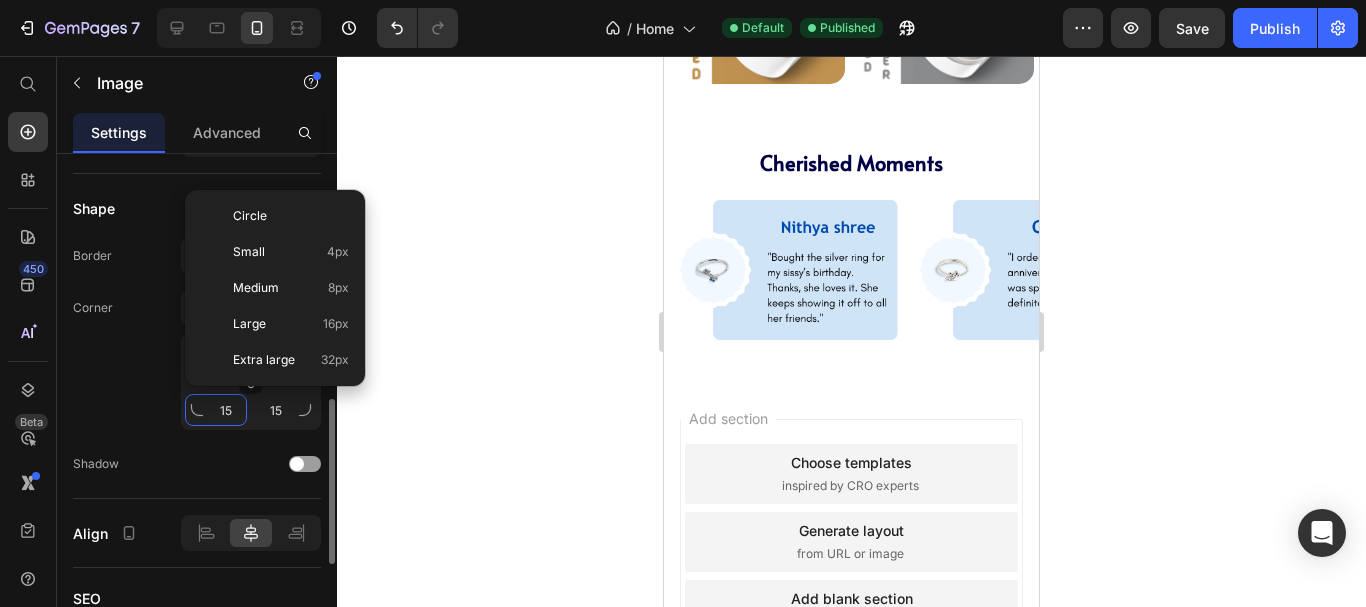 type on "0" 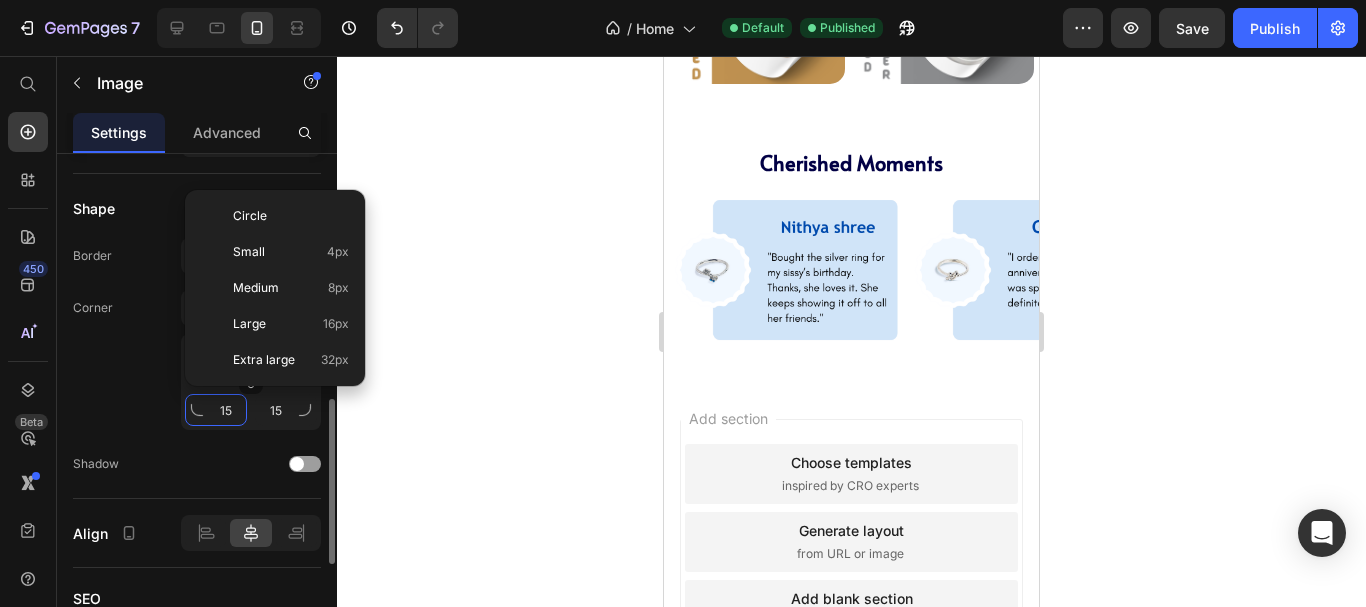 type on "0" 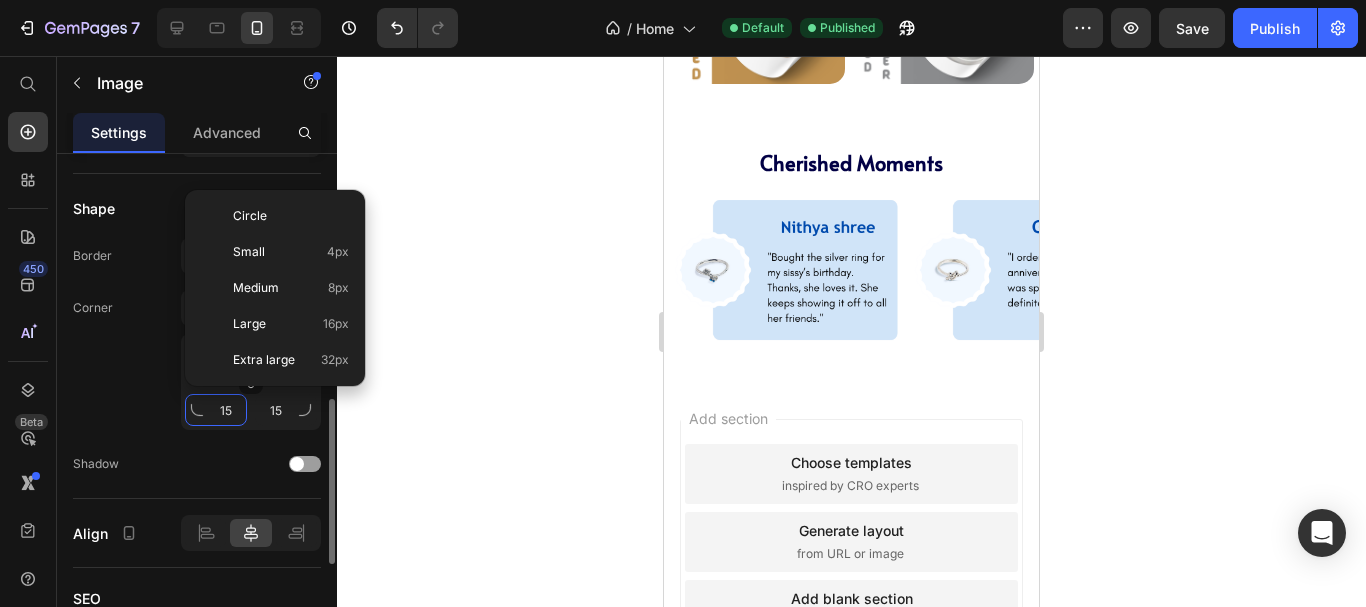 type on "0" 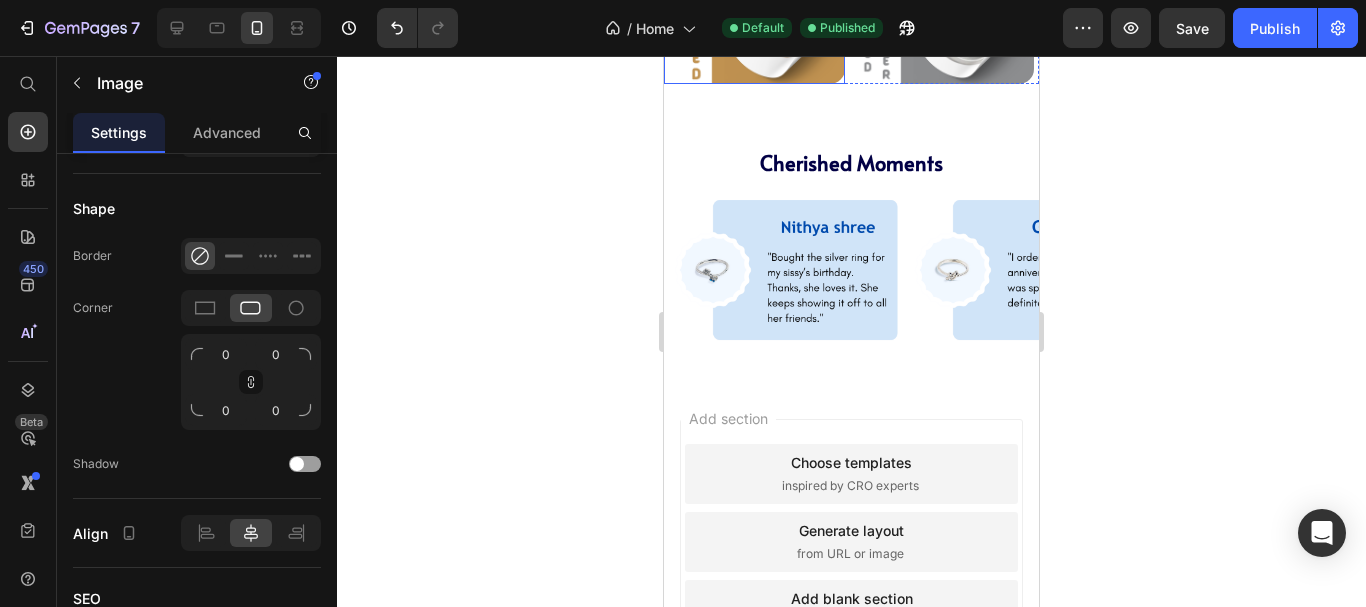 click at bounding box center (754, 24) 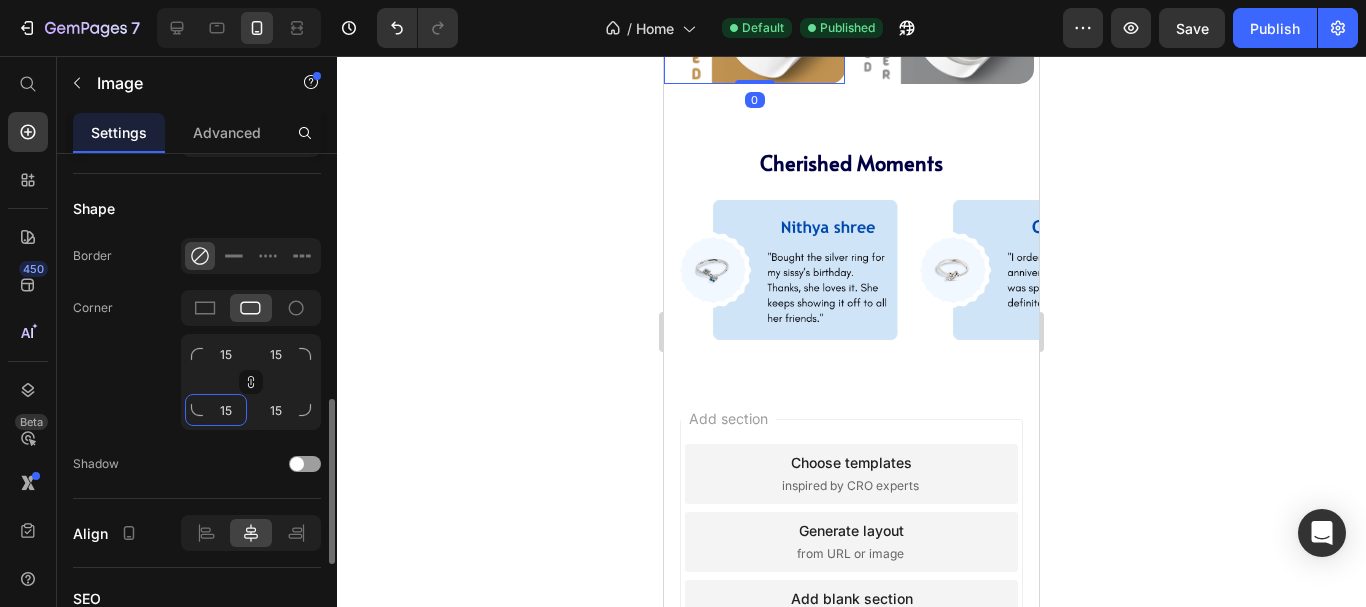 click on "15" 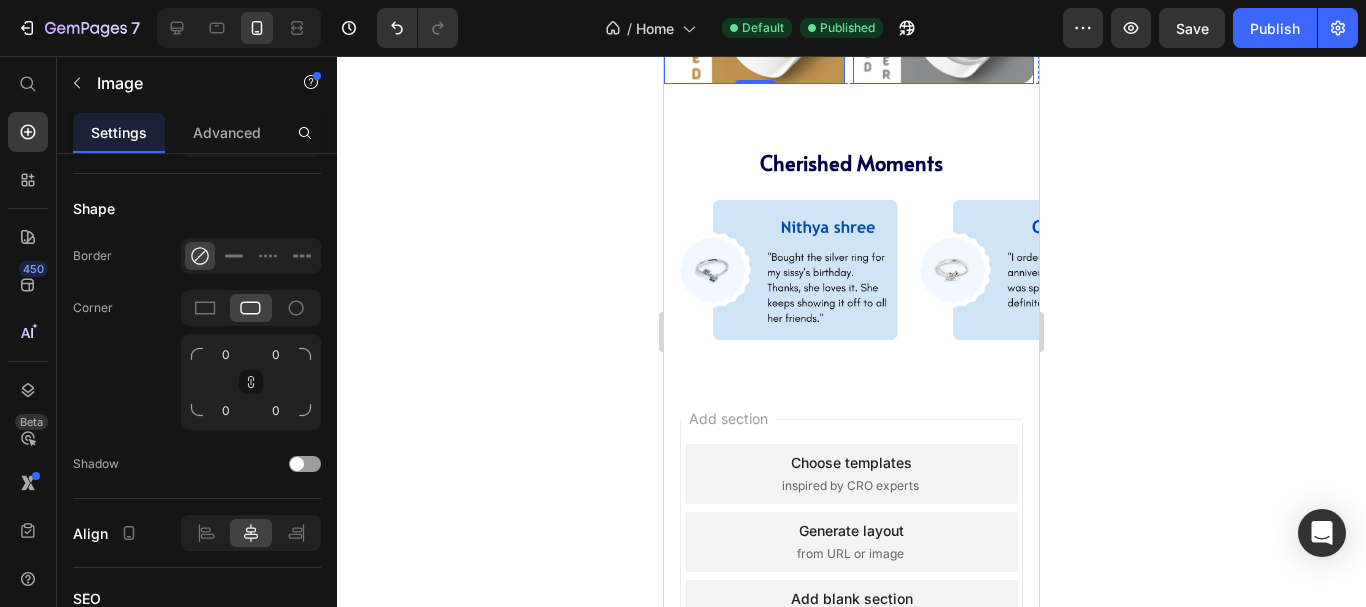 click at bounding box center (943, 24) 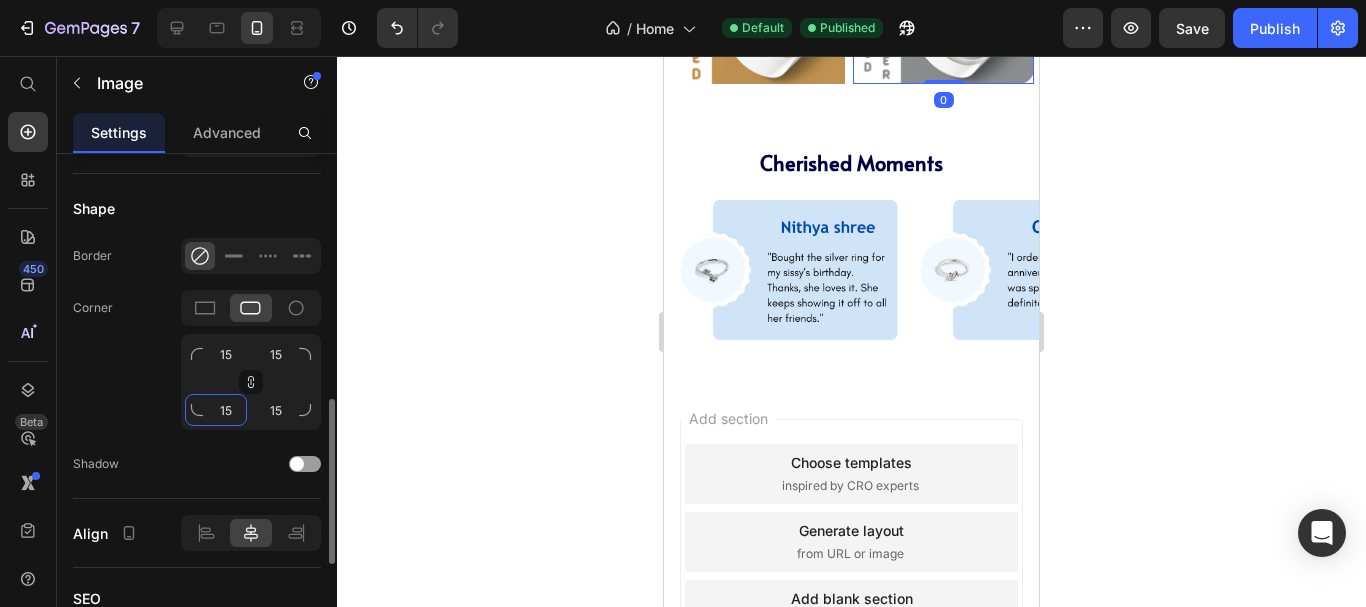 click on "15" 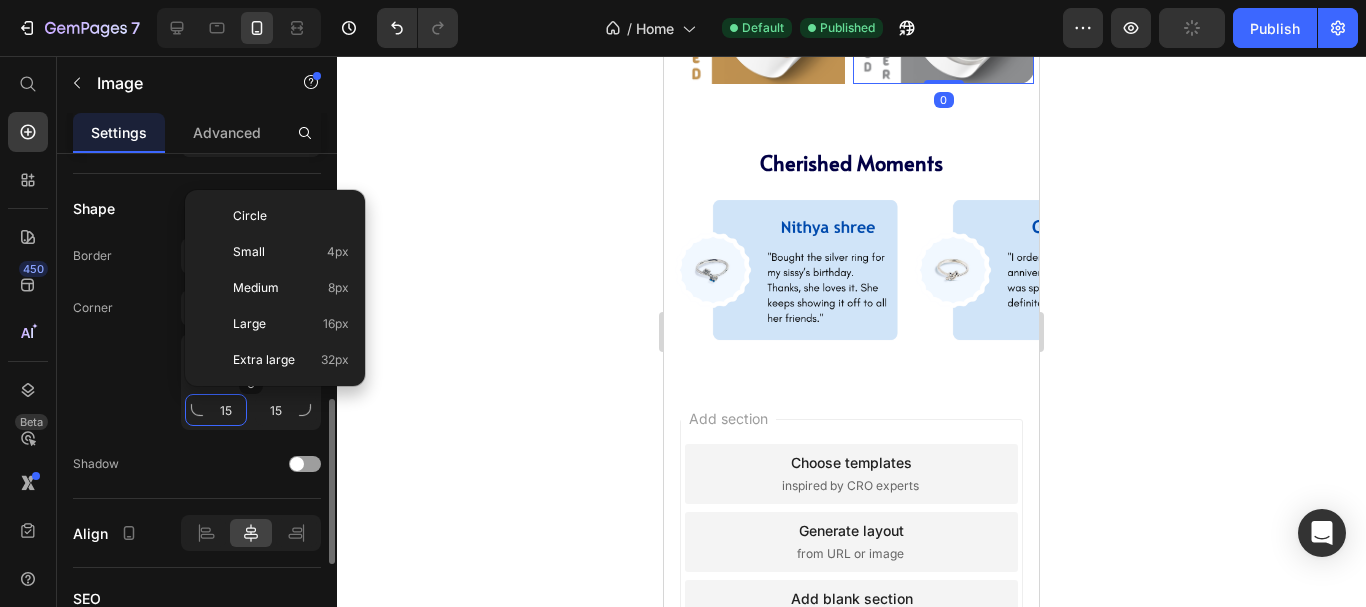 type on "0" 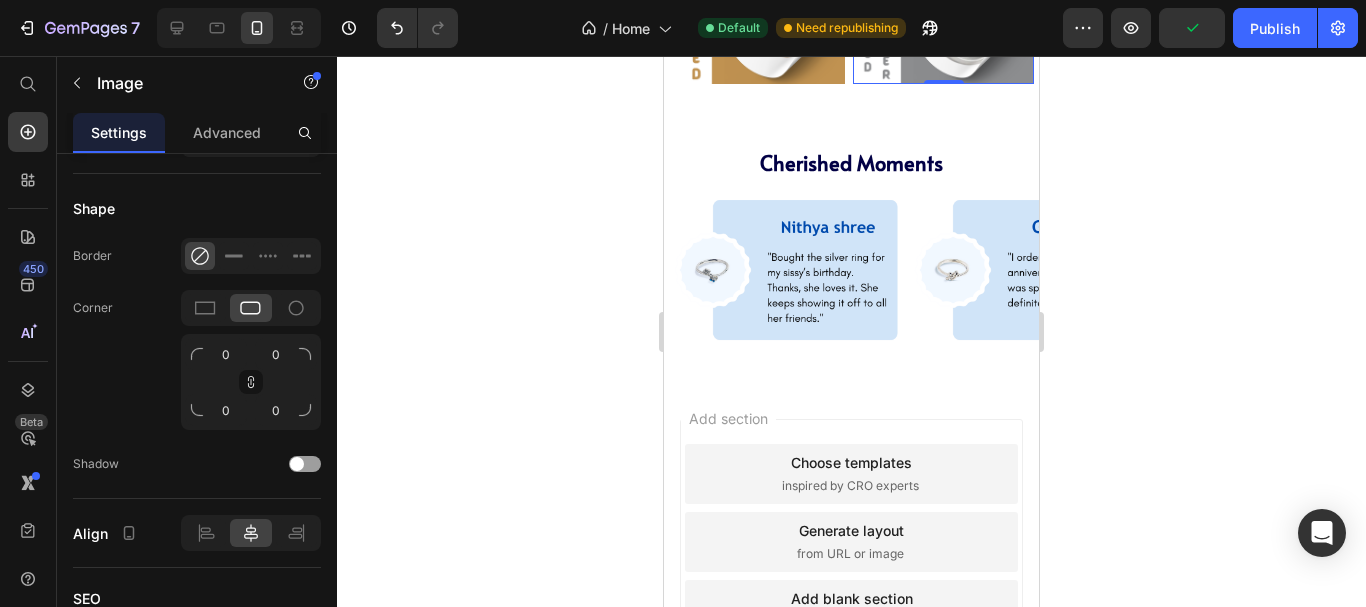 click at bounding box center (754, -112) 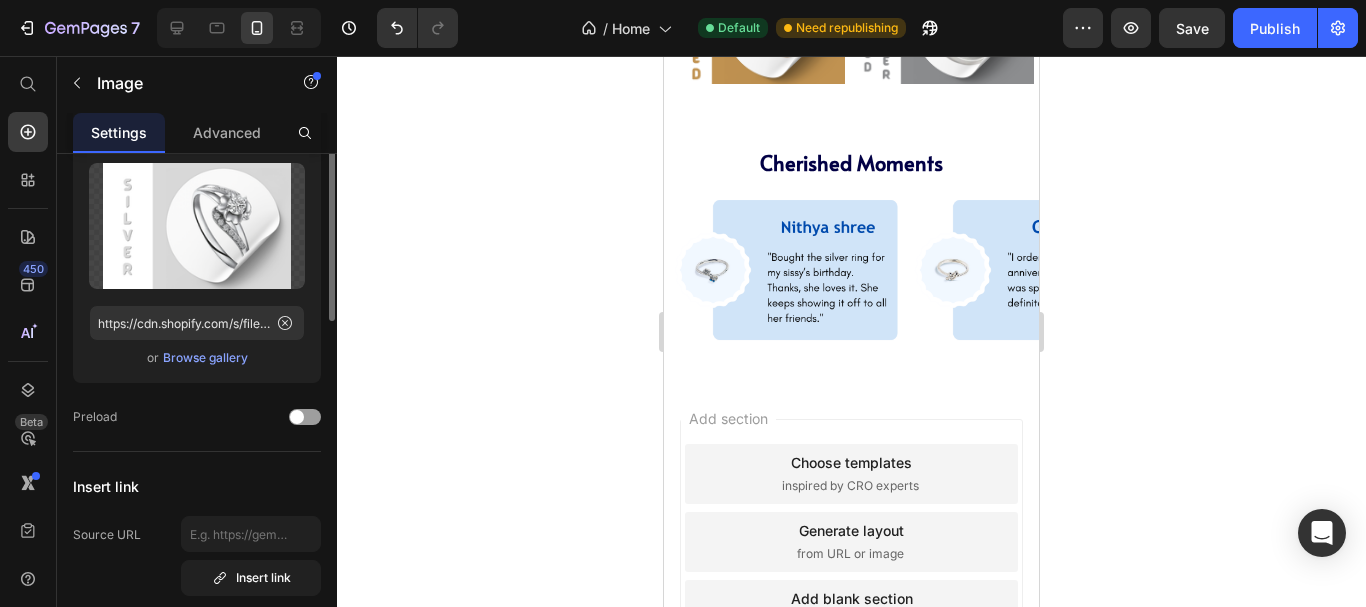 scroll, scrollTop: 0, scrollLeft: 0, axis: both 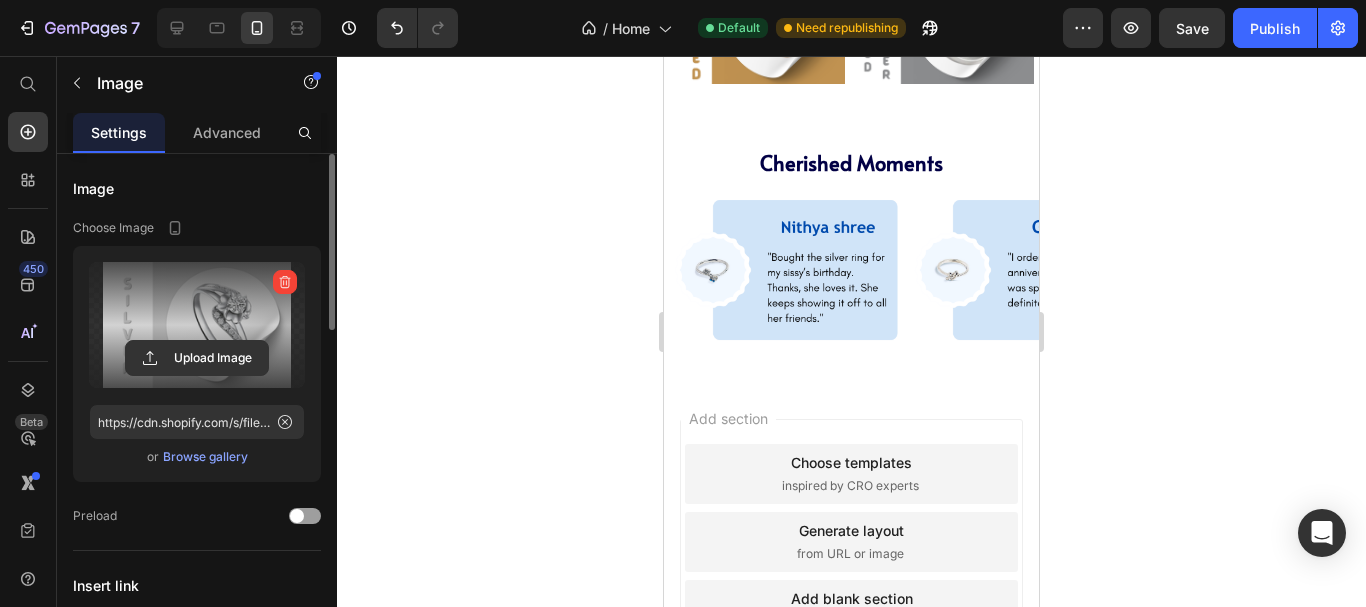 click at bounding box center (197, 325) 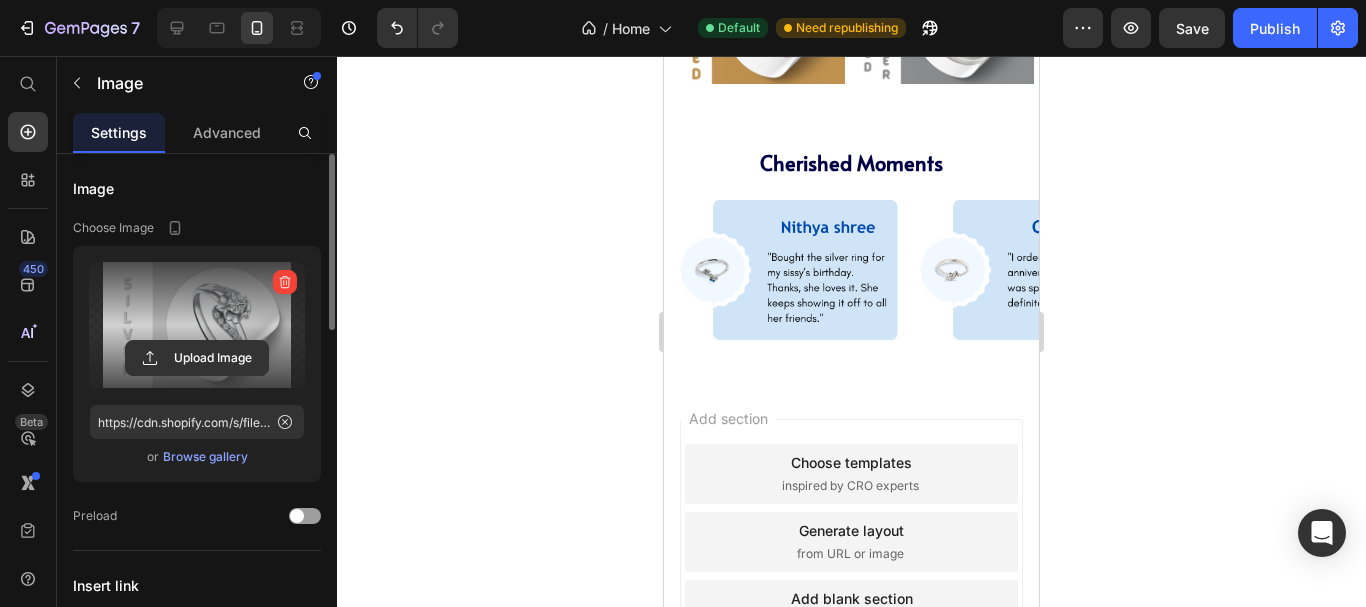 click 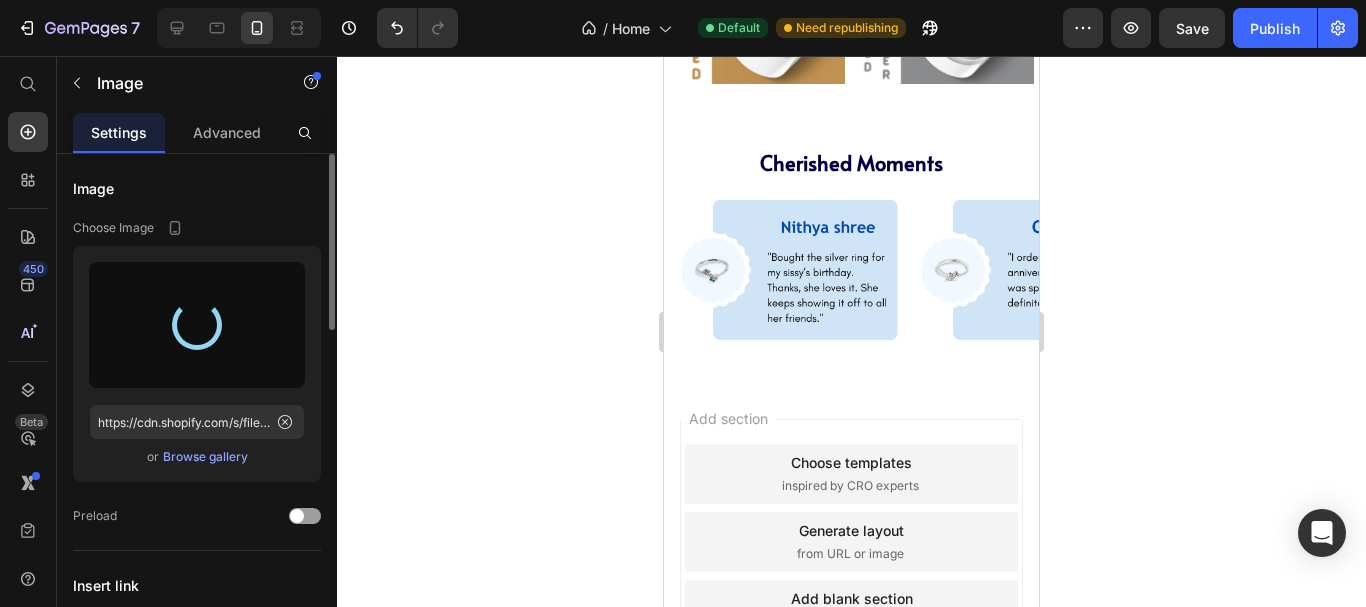 type on "https://cdn.shopify.com/s/files/1/0699/3127/0299/files/gempages_571754755563455640-23384252-8197-47e1-bf83-7bb9150ae182.png" 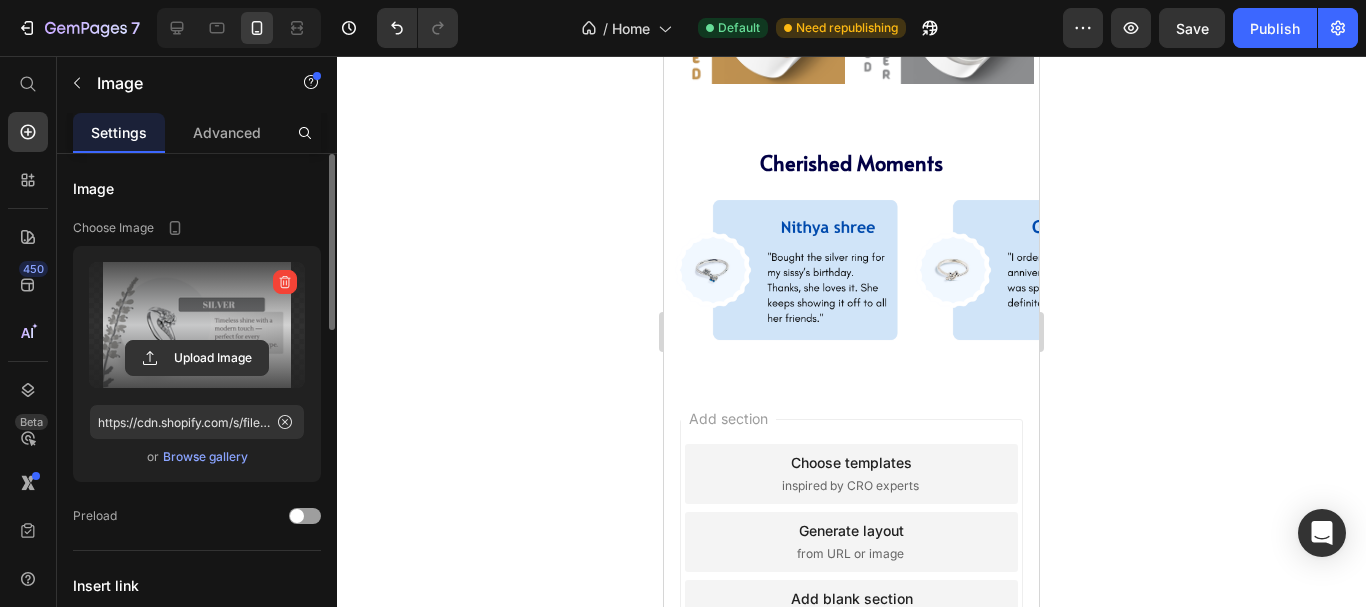 click at bounding box center (943, -112) 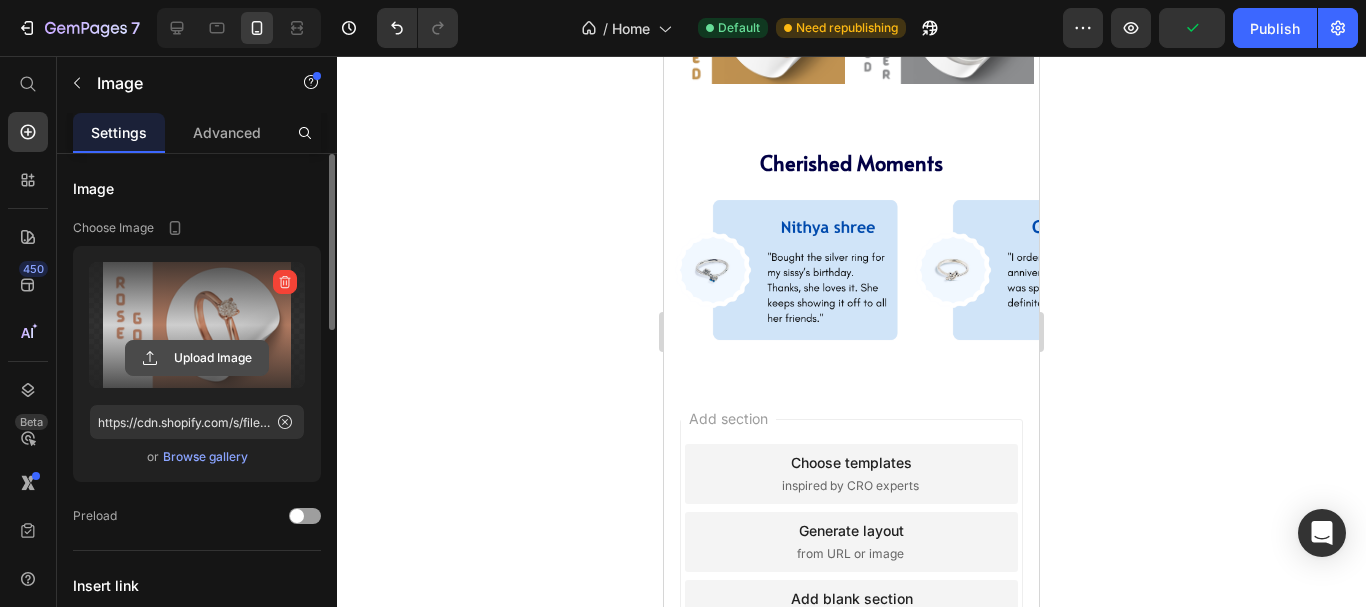 click 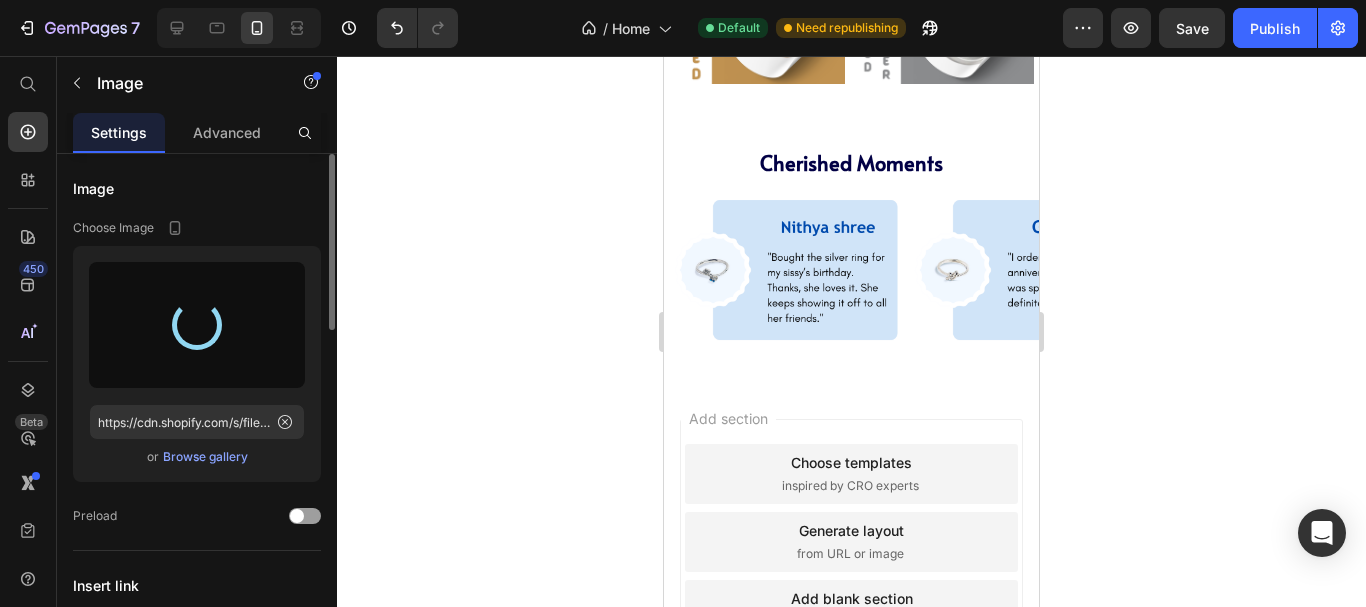type on "https://cdn.shopify.com/s/files/1/0699/3127/0299/files/gempages_571754755563455640-96c4199c-fefb-41e1-813f-2739c67d9b5b.png" 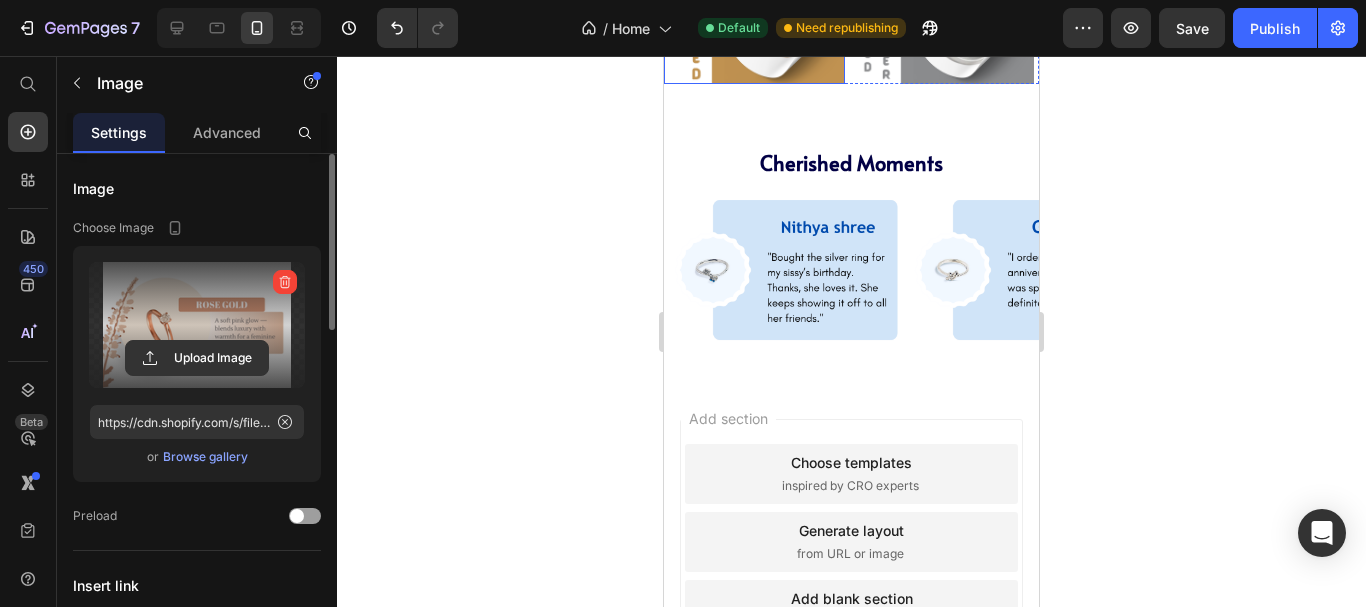 click at bounding box center [754, 24] 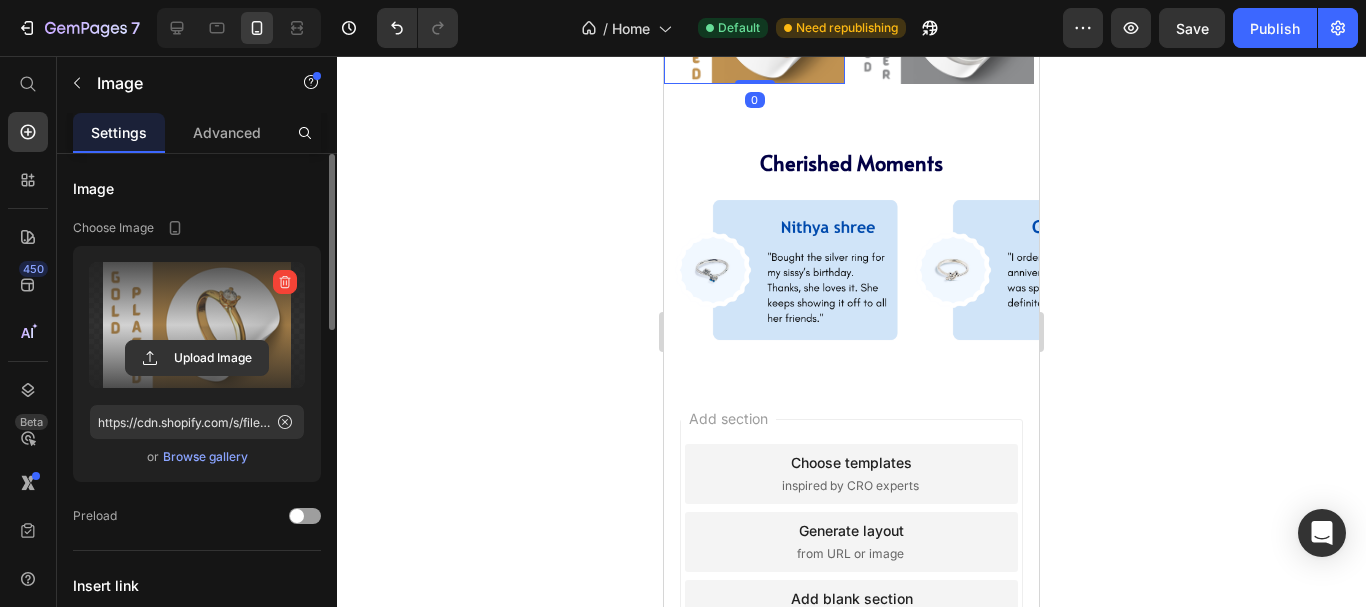click at bounding box center [197, 325] 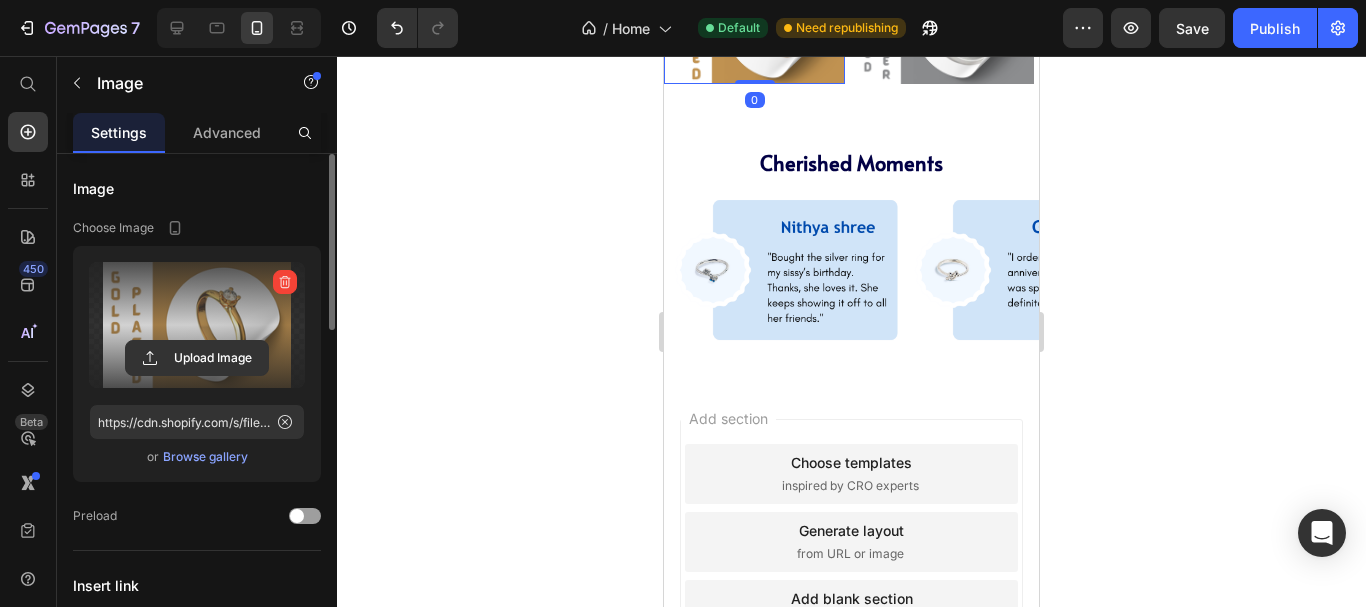 click 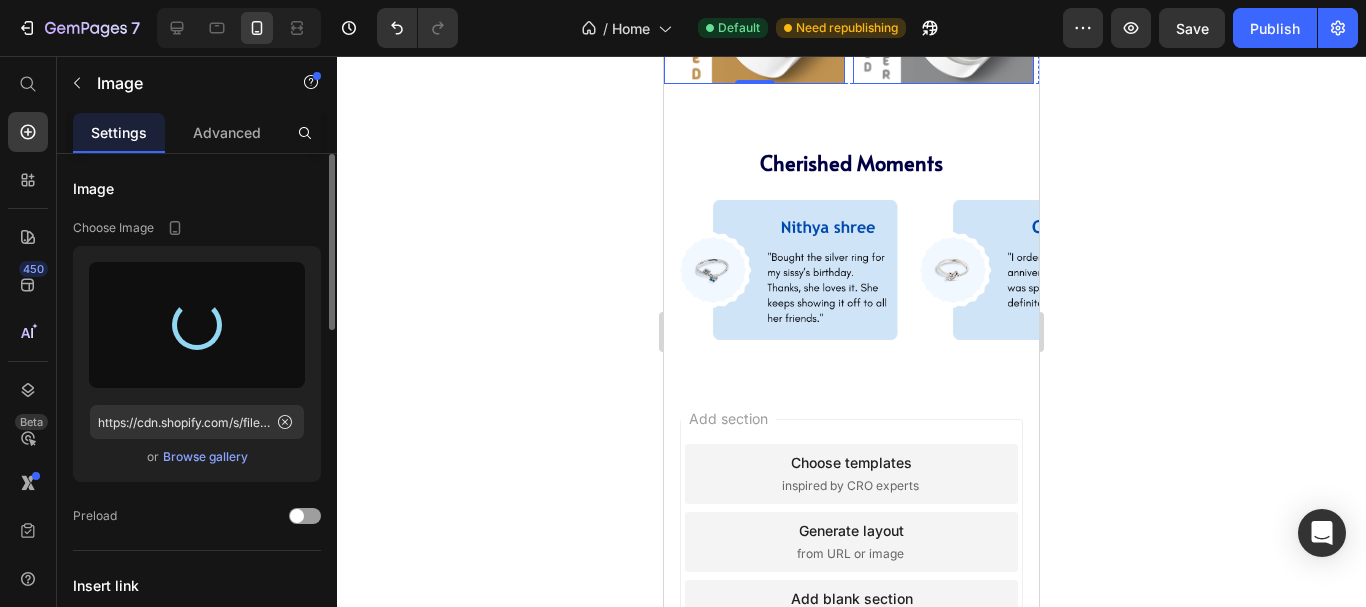type on "https://cdn.shopify.com/s/files/1/0699/3127/0299/files/gempages_571754755563455640-5881f815-7723-48d8-90d5-e29bfdb85e9c.png" 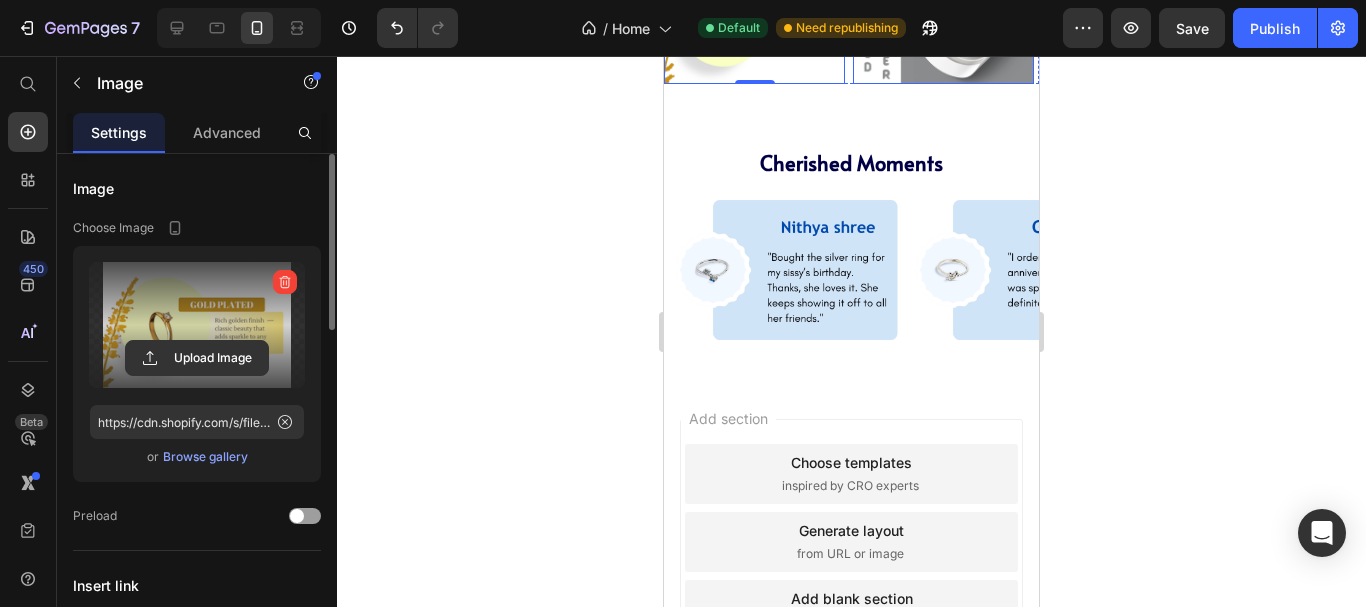 click at bounding box center (943, 24) 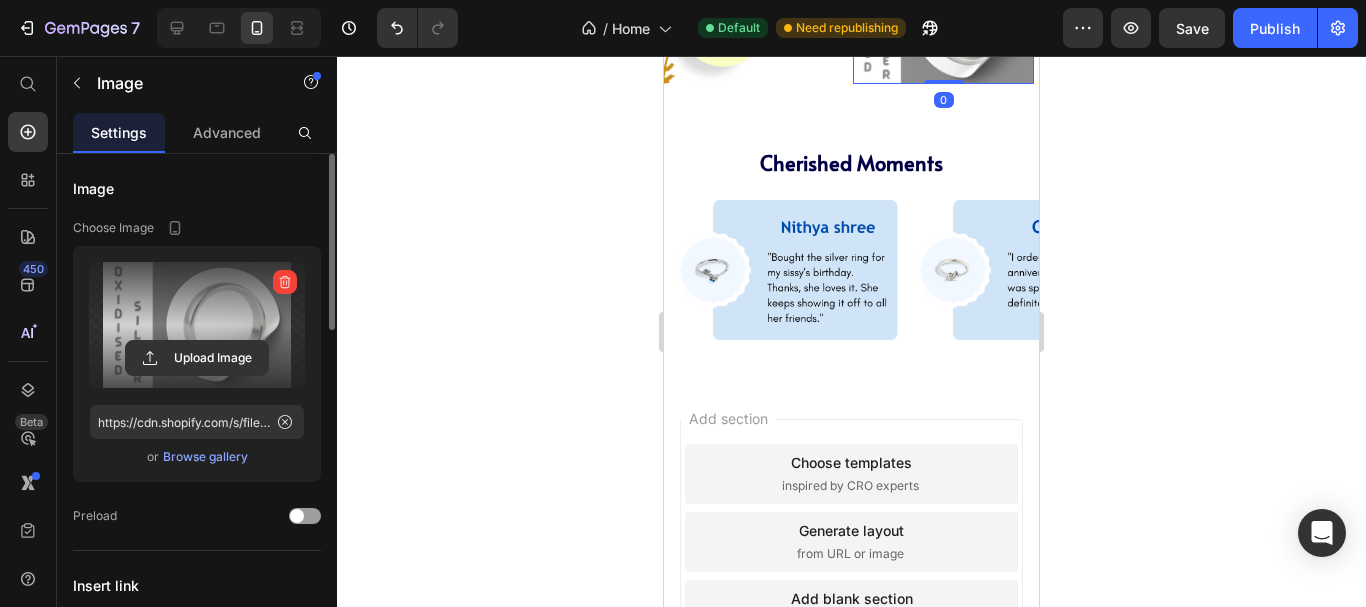 click on "Upload Image" at bounding box center [197, 358] 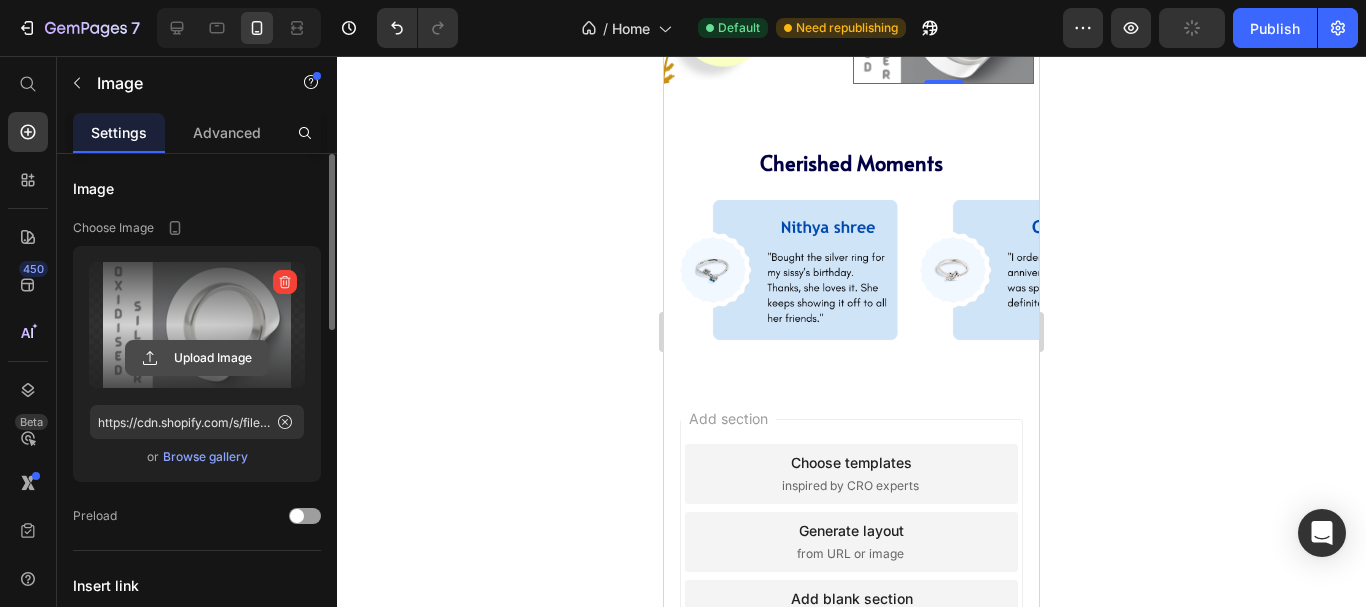 click 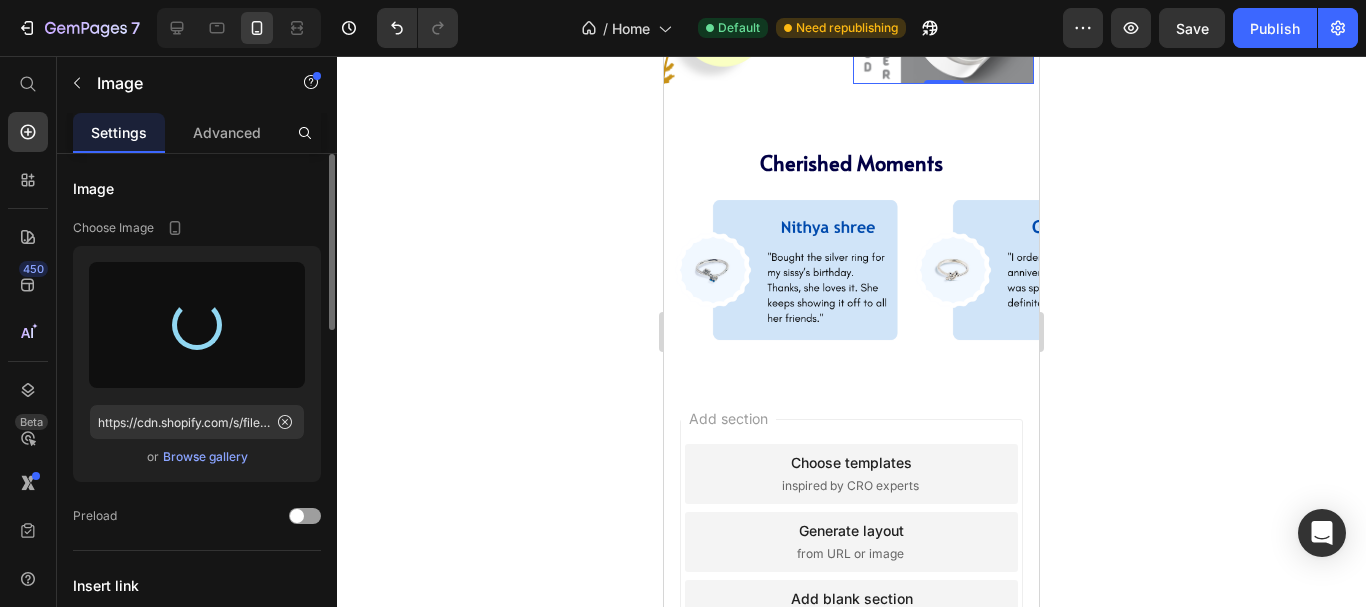 type on "https://cdn.shopify.com/s/files/1/0699/3127/0299/files/gempages_571754755563455640-16016ede-edf3-4a88-8057-5c78dda8ba1e.png" 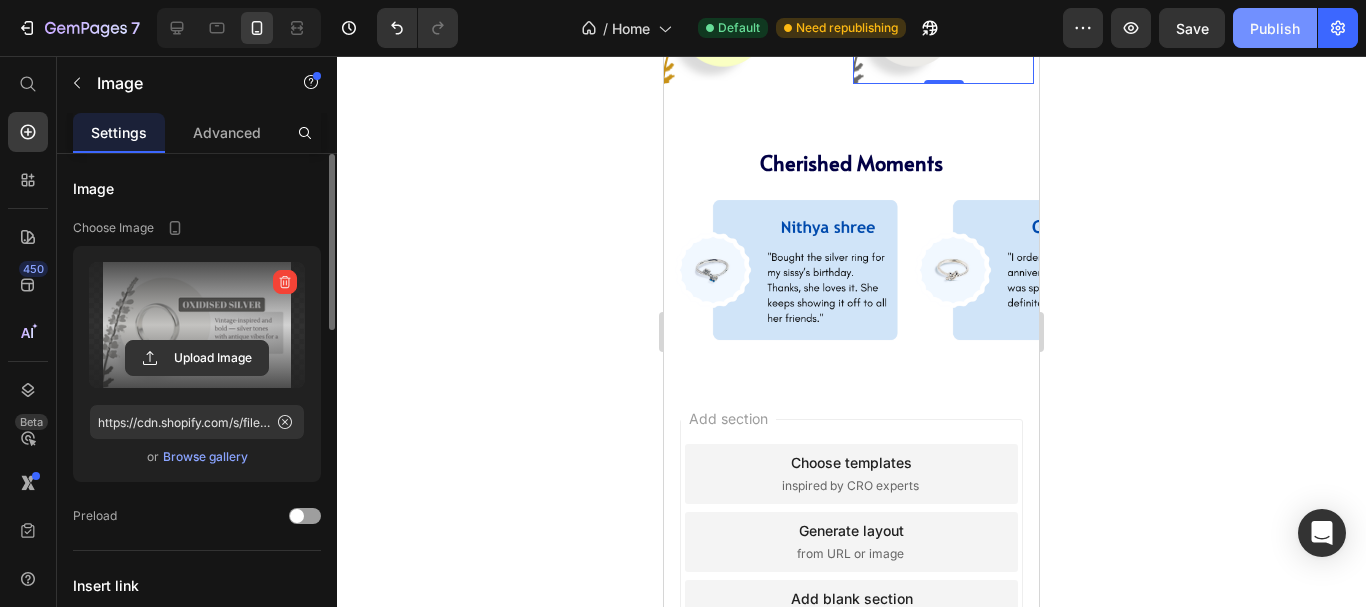 click on "Publish" at bounding box center (1275, 28) 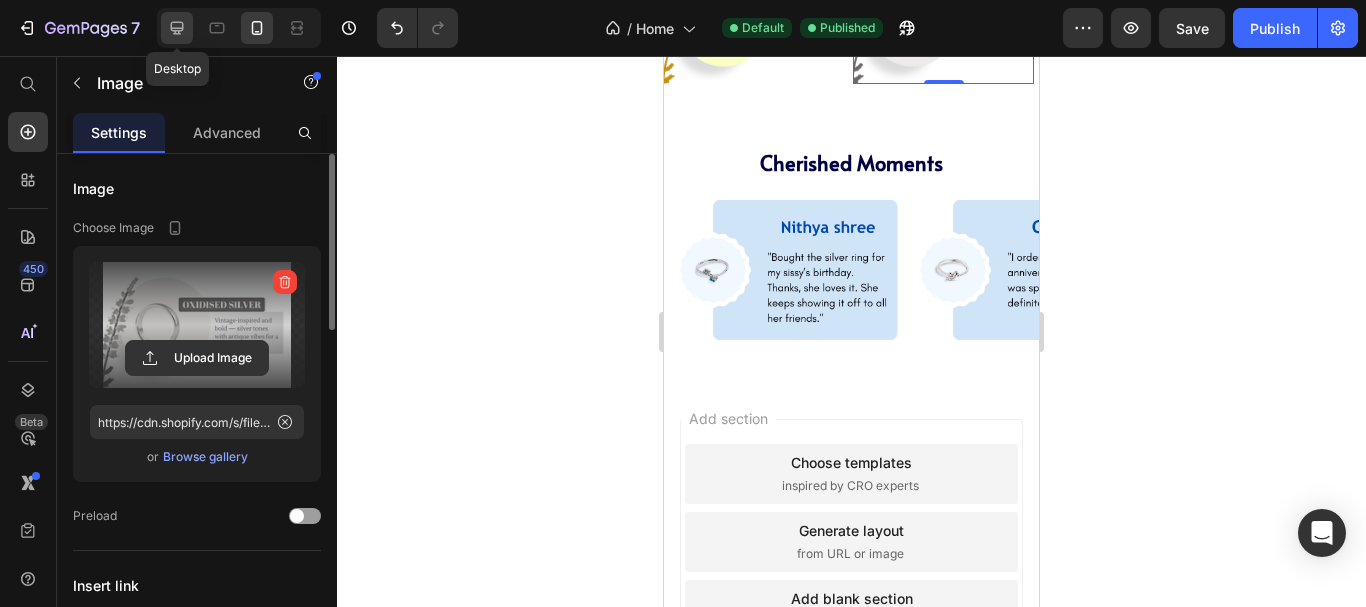 click 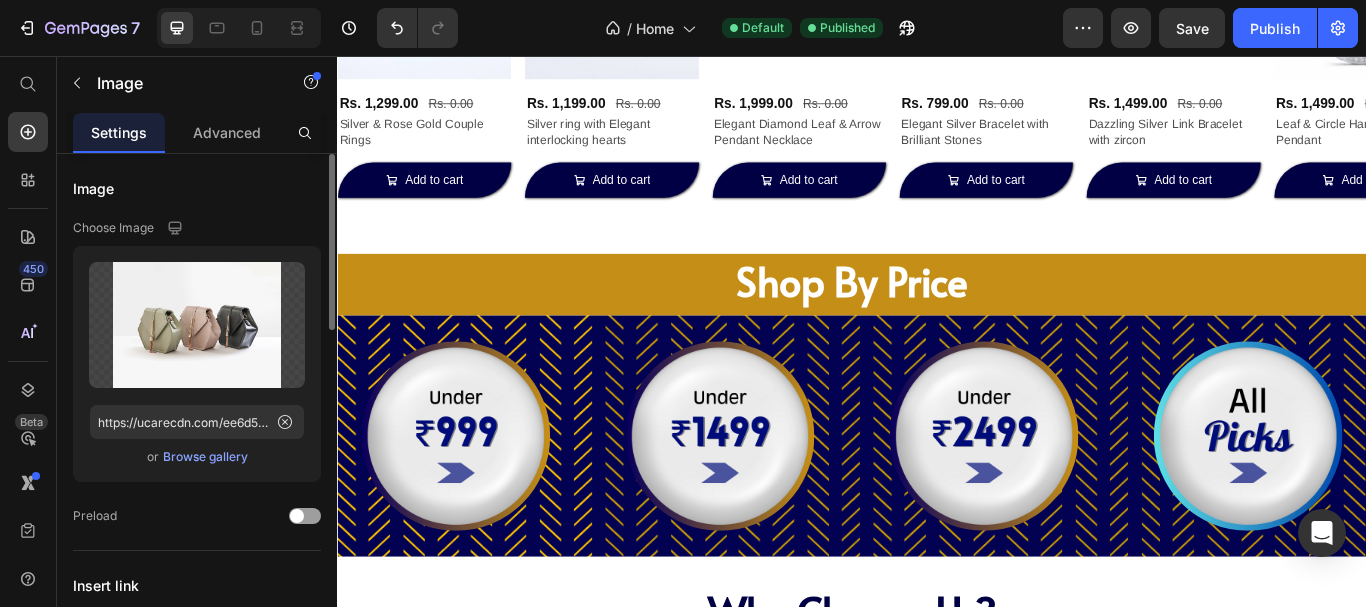 scroll, scrollTop: 1397, scrollLeft: 0, axis: vertical 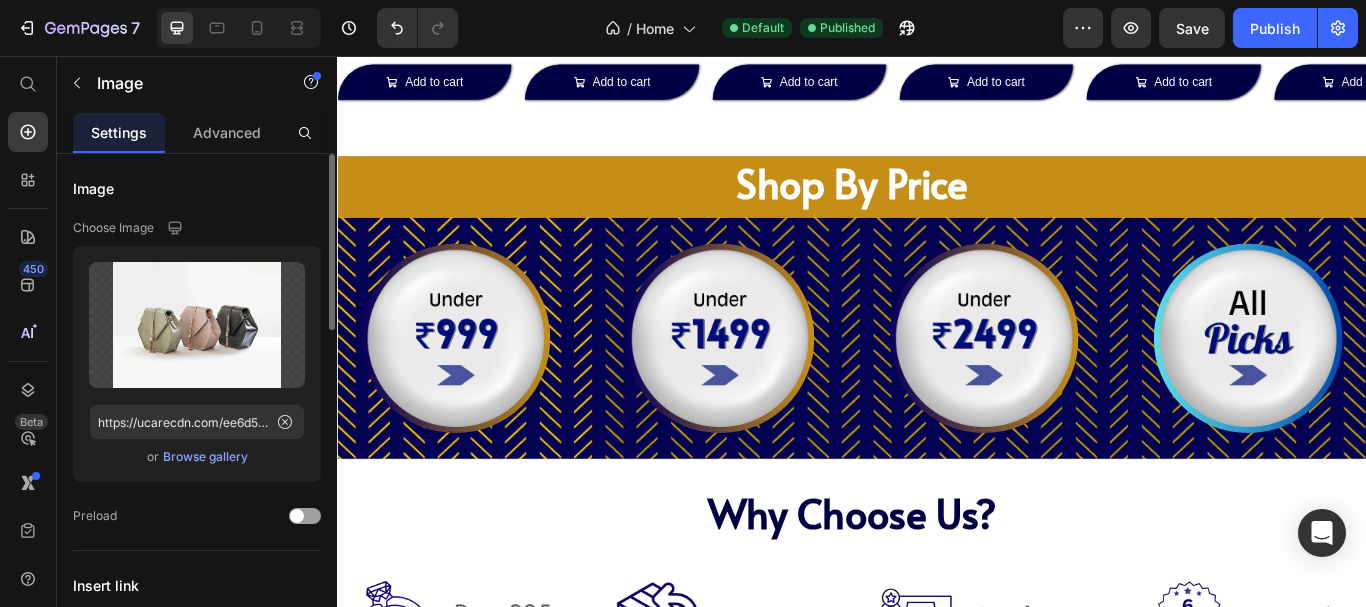 click at bounding box center [1093, -132] 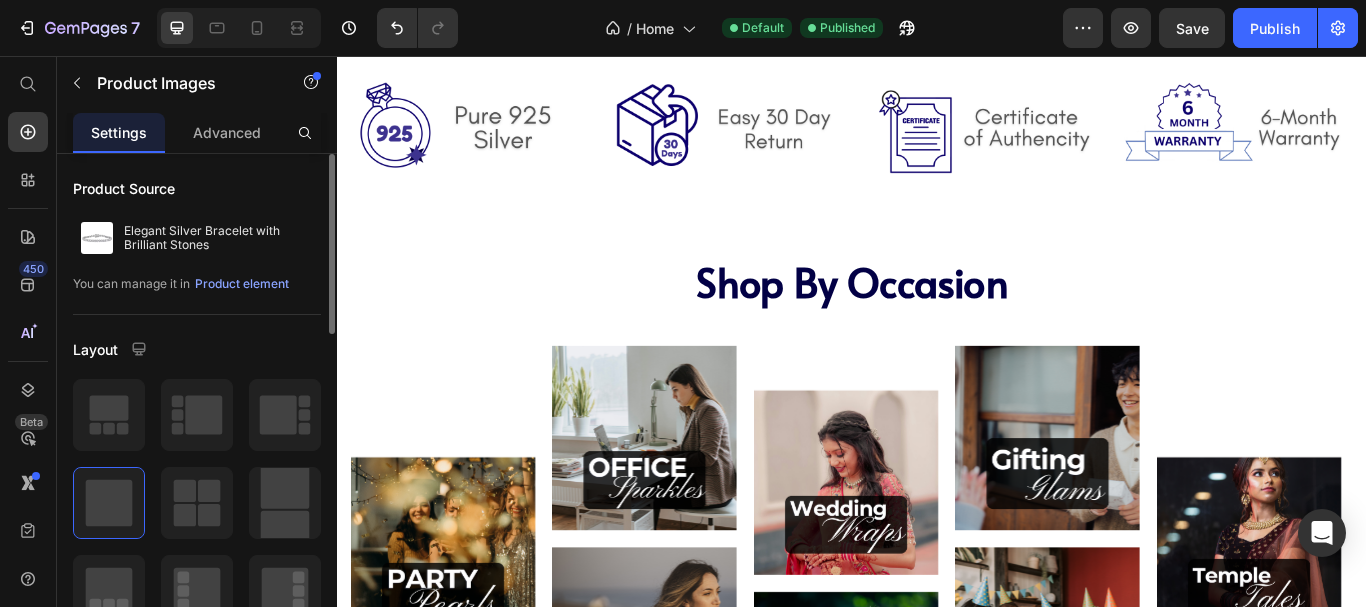 scroll, scrollTop: 2477, scrollLeft: 0, axis: vertical 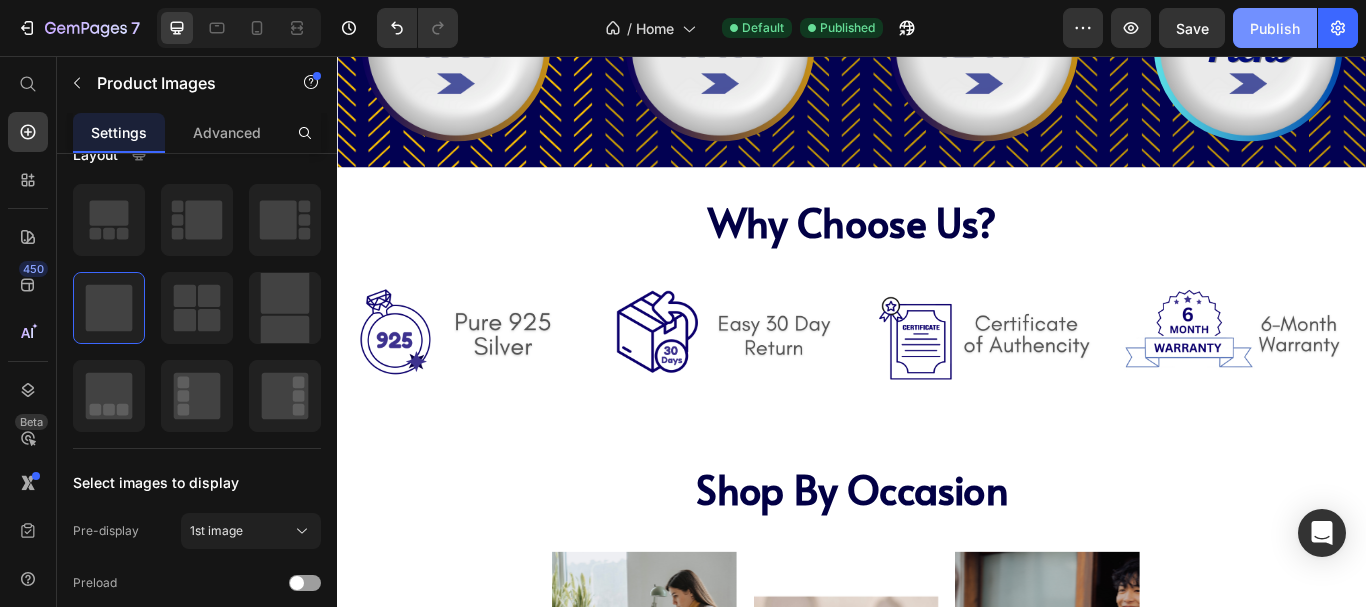 click on "Publish" at bounding box center [1275, 28] 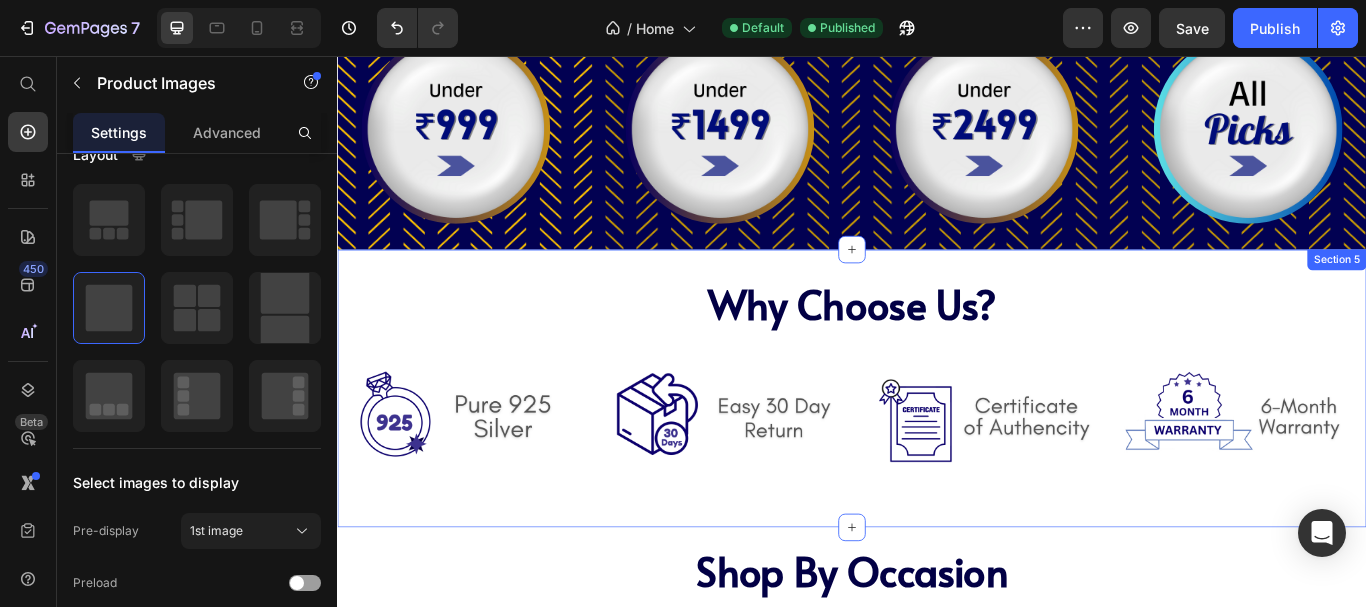 scroll, scrollTop: 1642, scrollLeft: 0, axis: vertical 